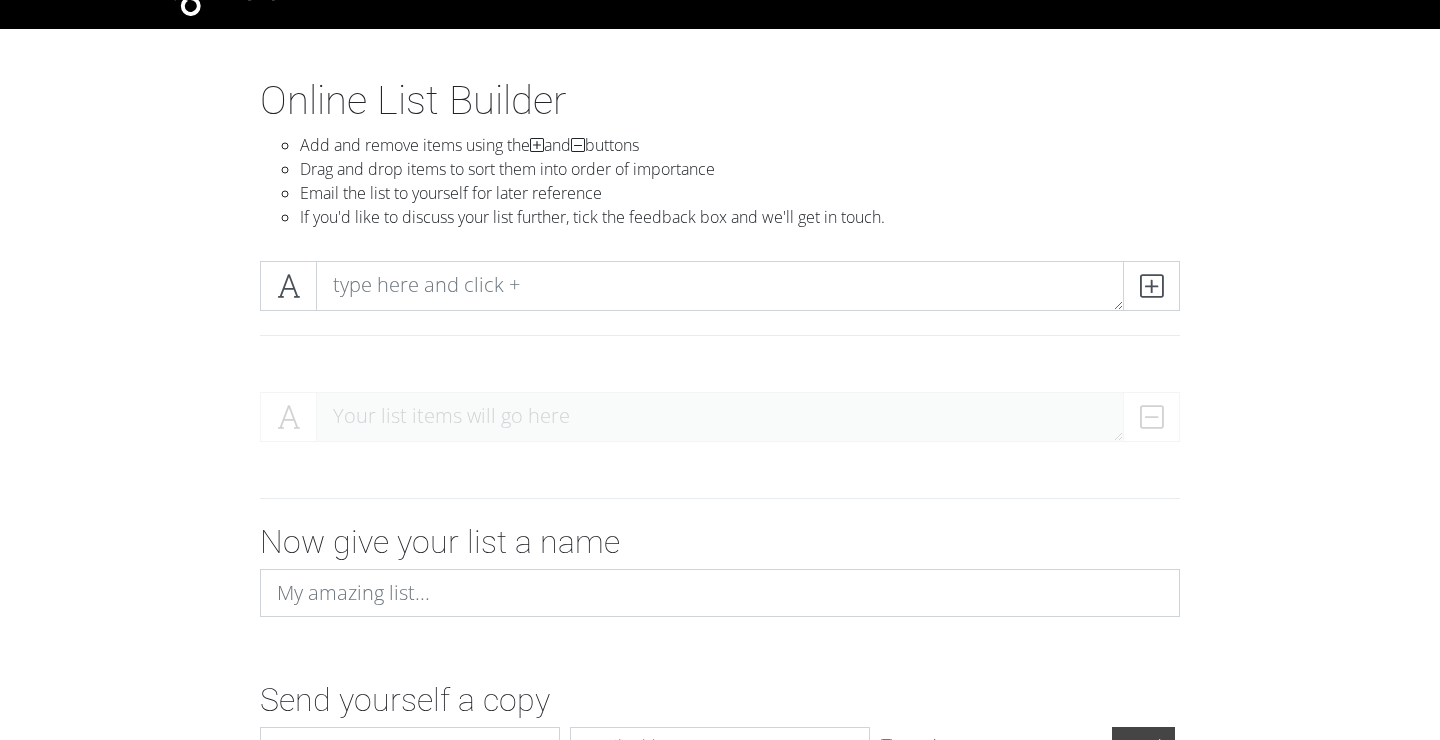 scroll, scrollTop: 42, scrollLeft: 0, axis: vertical 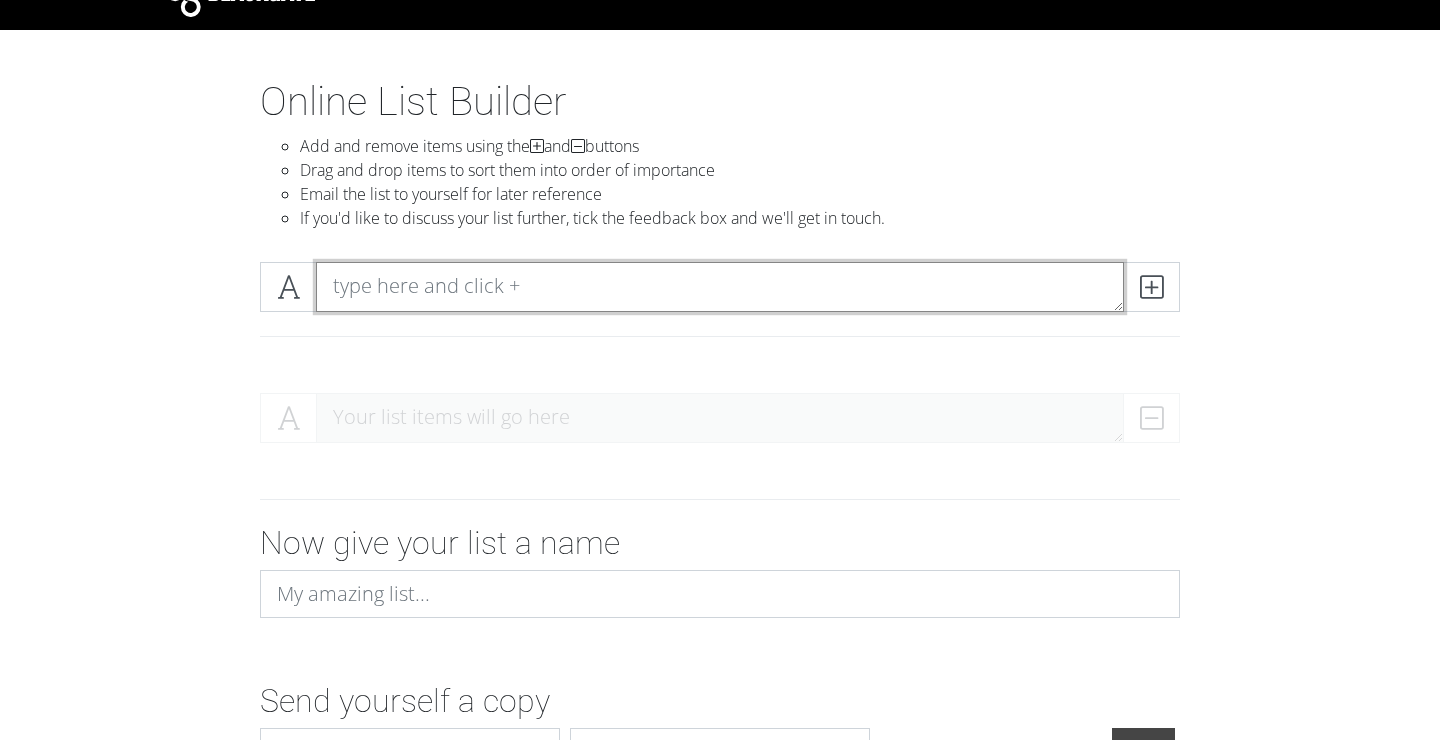 click at bounding box center (720, 287) 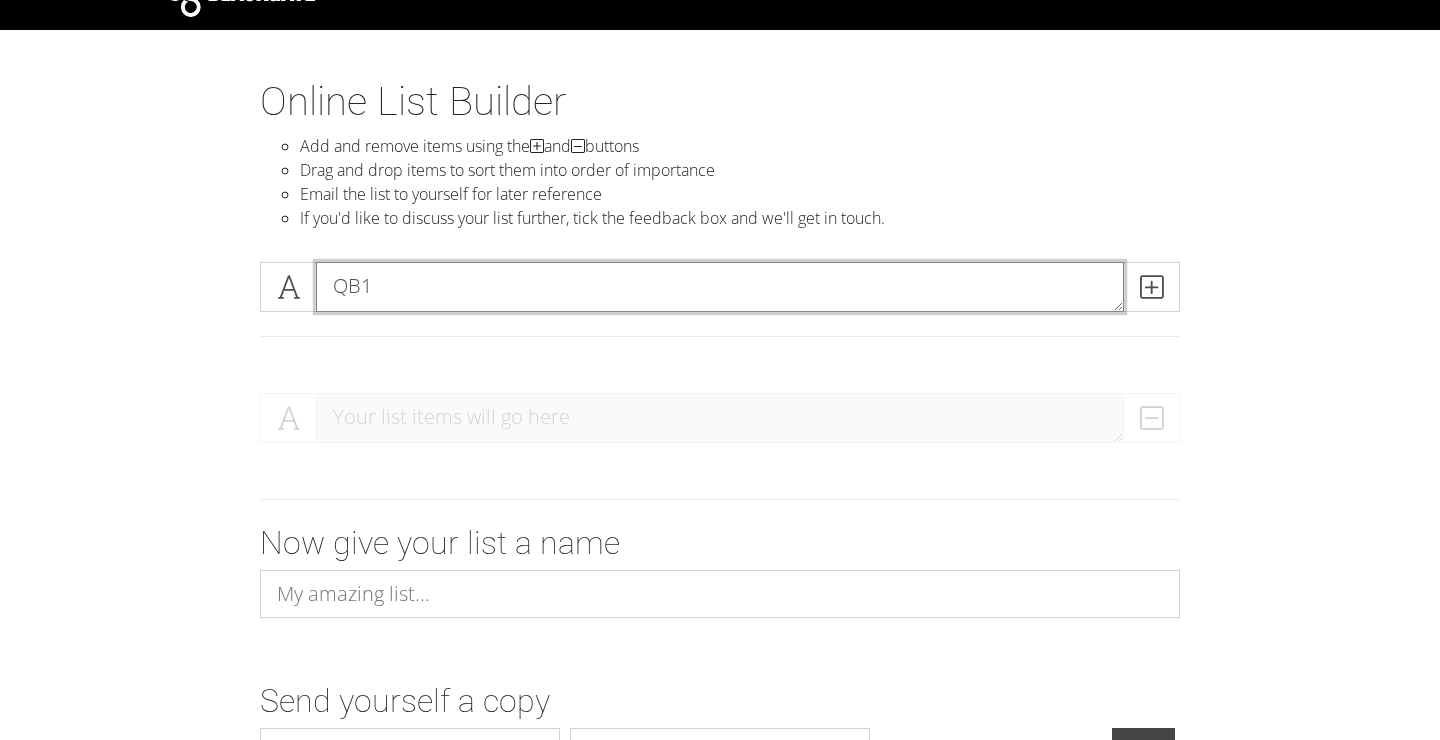 scroll, scrollTop: 1, scrollLeft: 0, axis: vertical 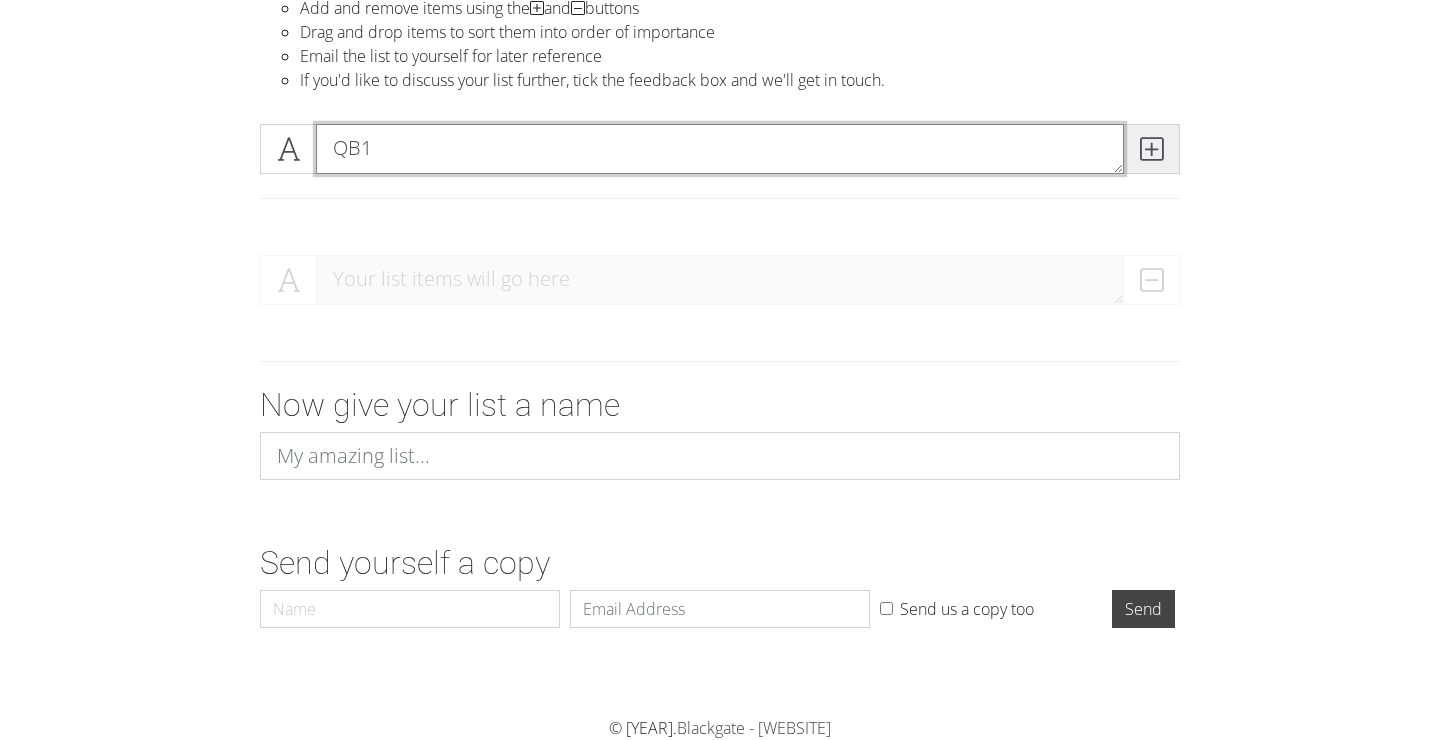type on "QB1" 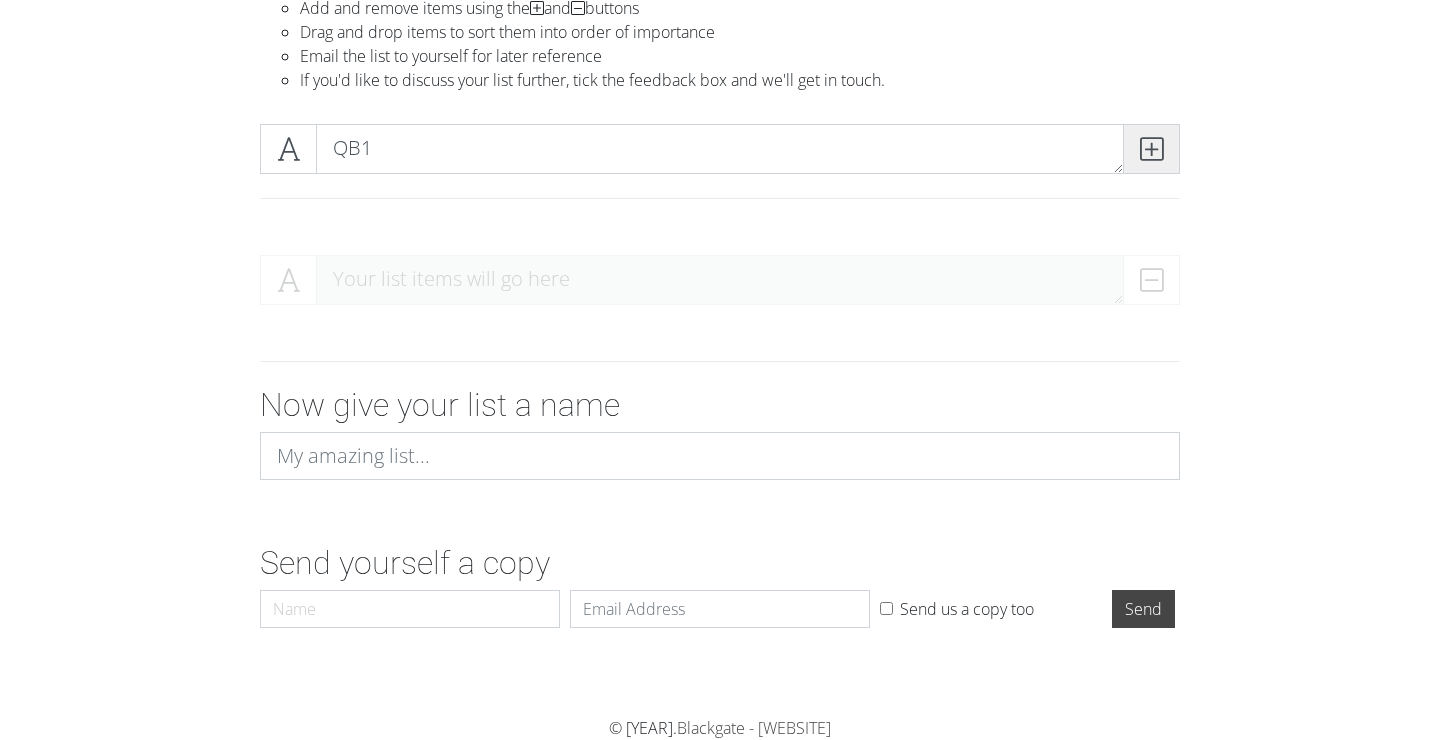 click at bounding box center (1151, 149) 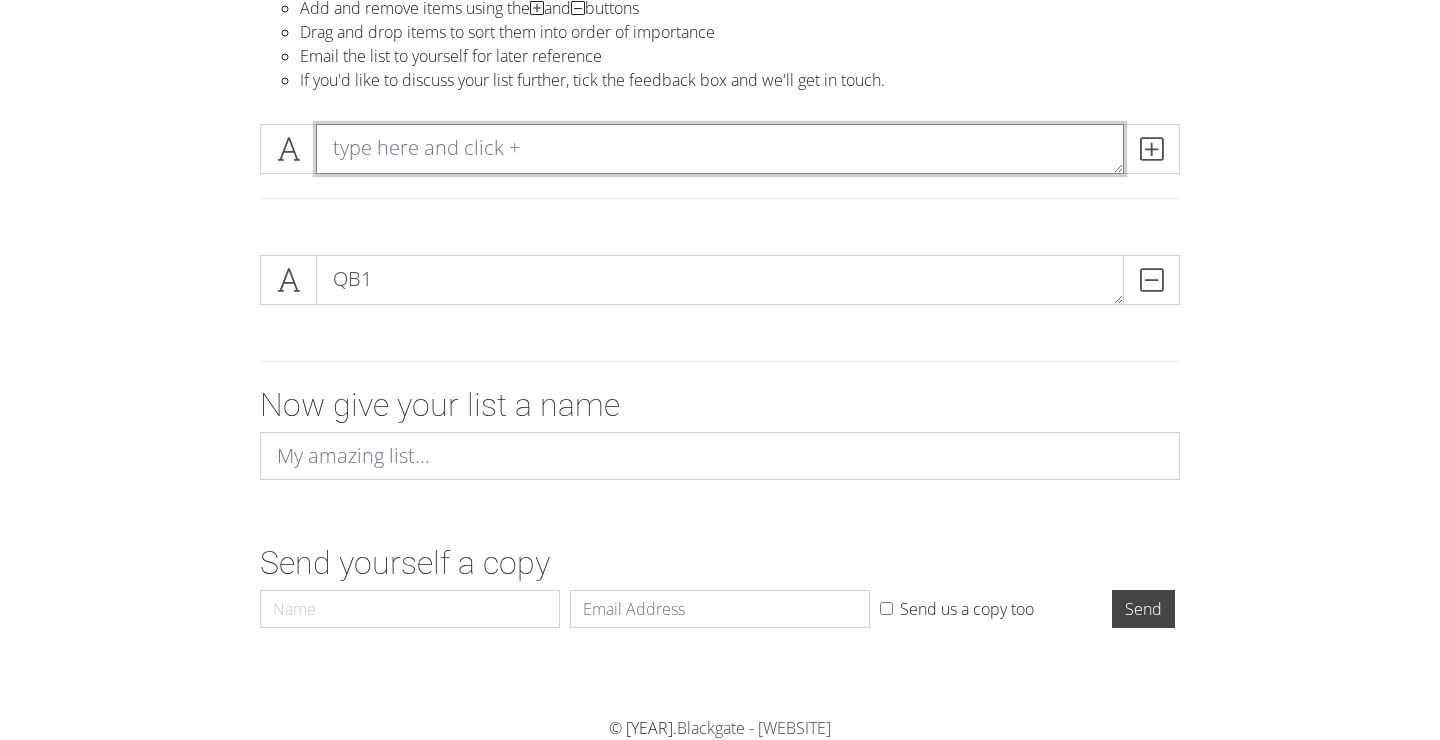click at bounding box center (720, 149) 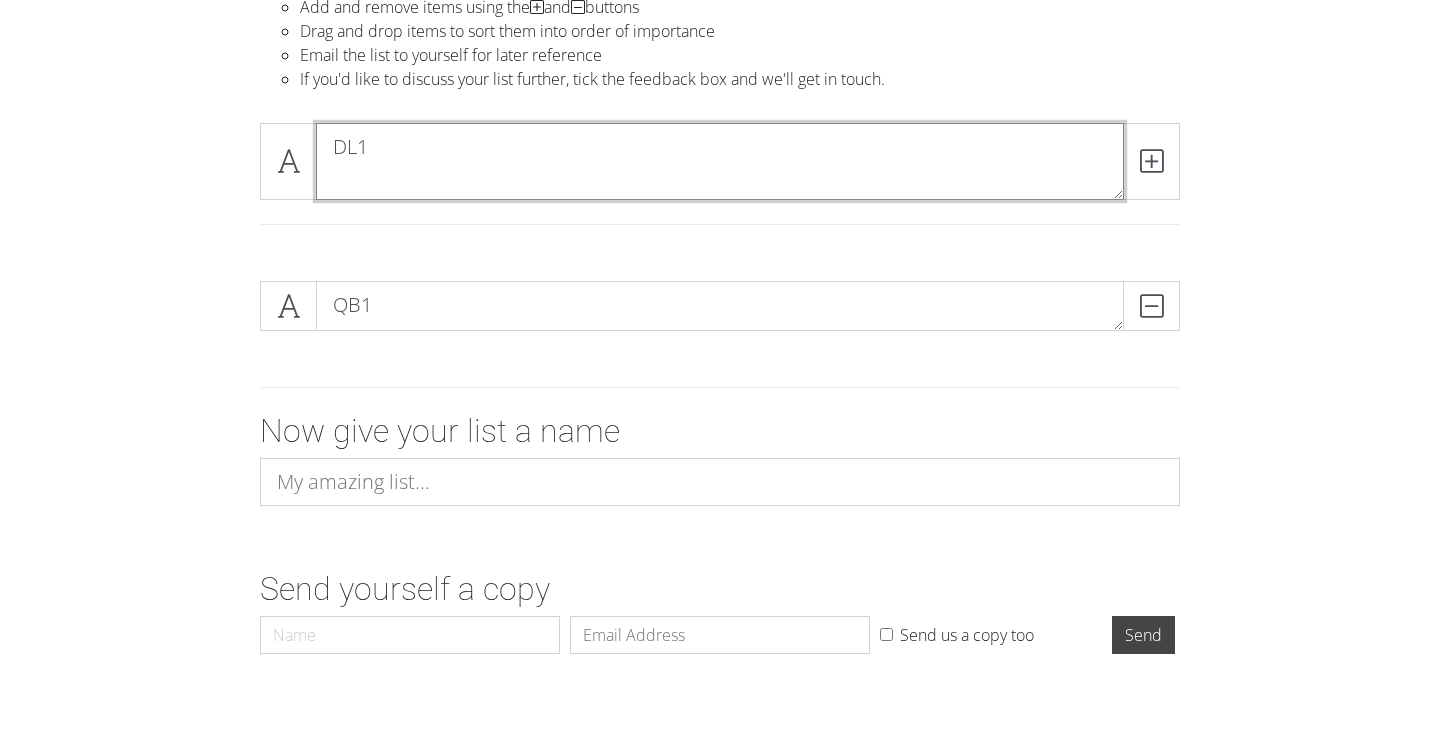 scroll, scrollTop: 0, scrollLeft: 0, axis: both 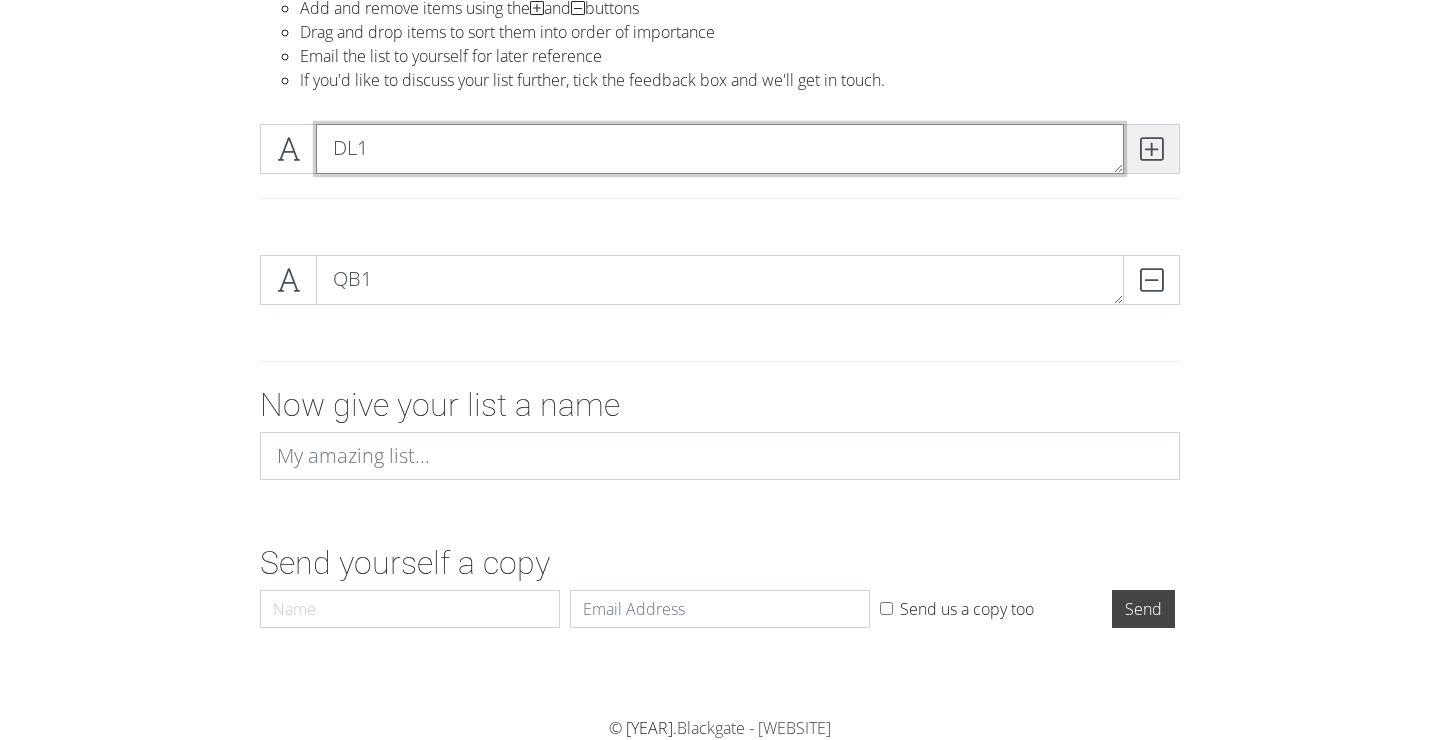 type on "DL1" 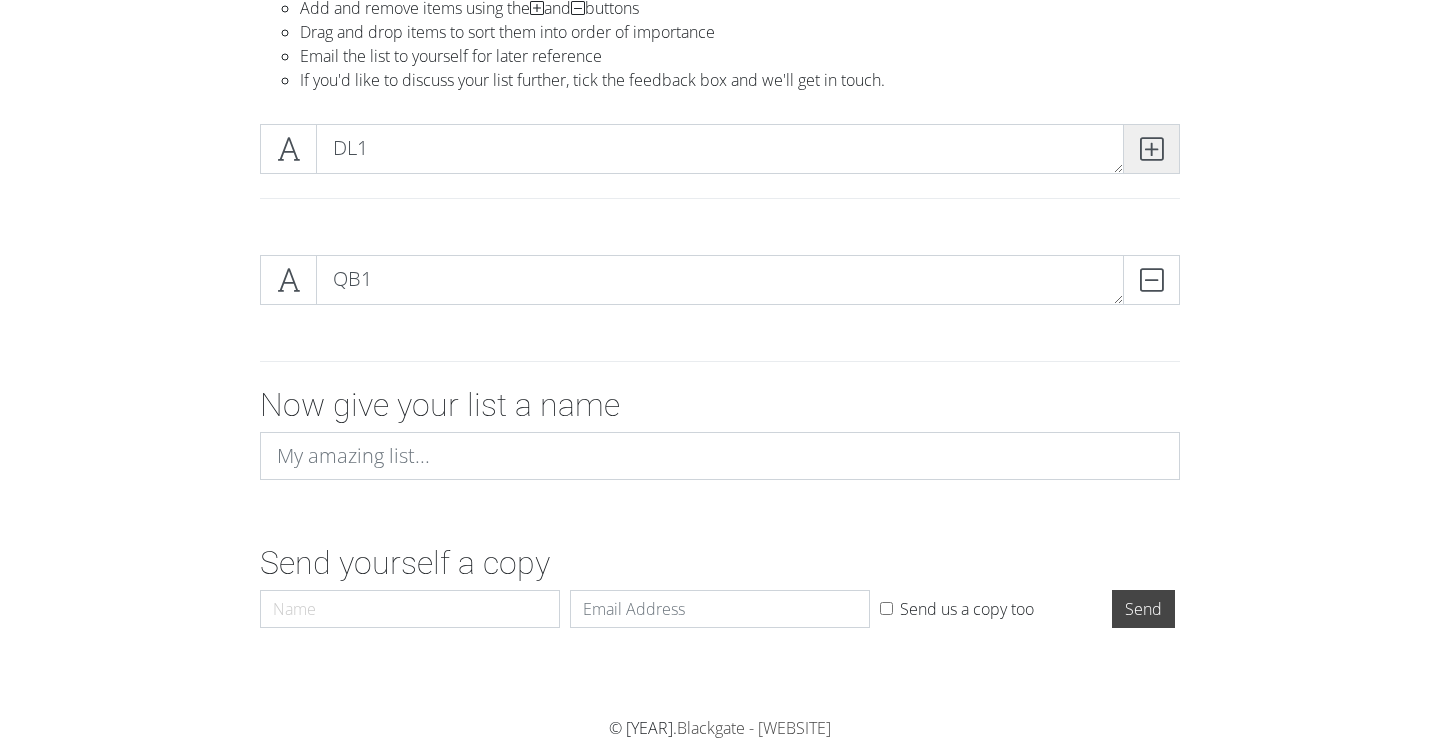 click at bounding box center (1151, 149) 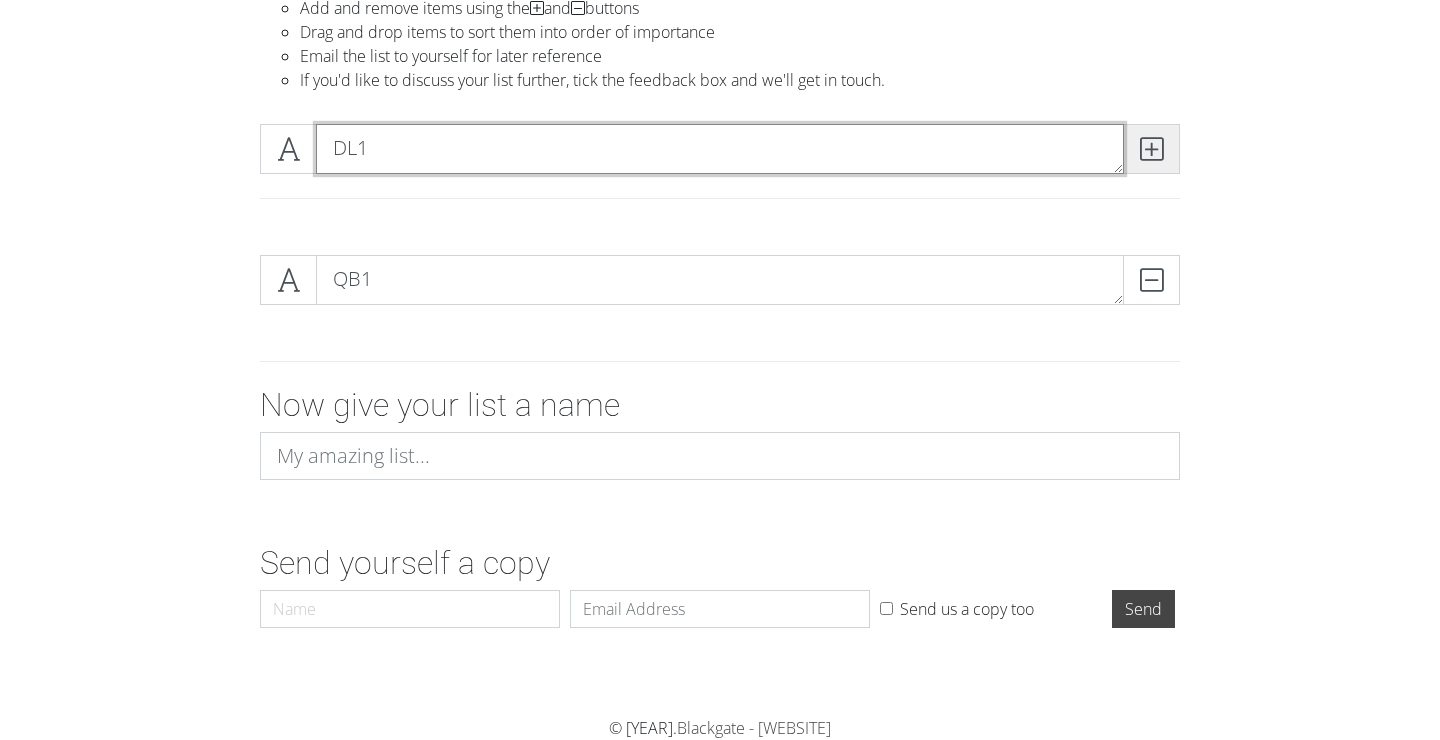 type 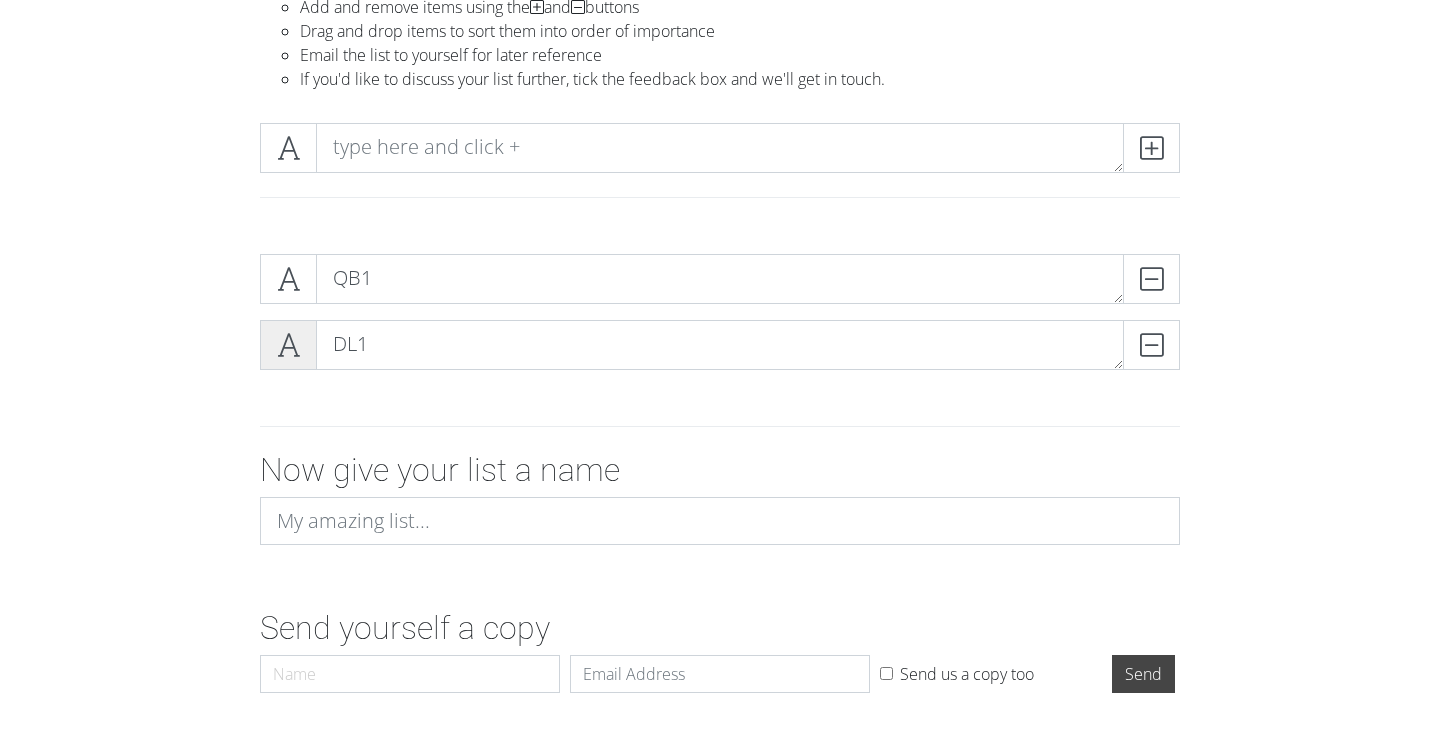 type 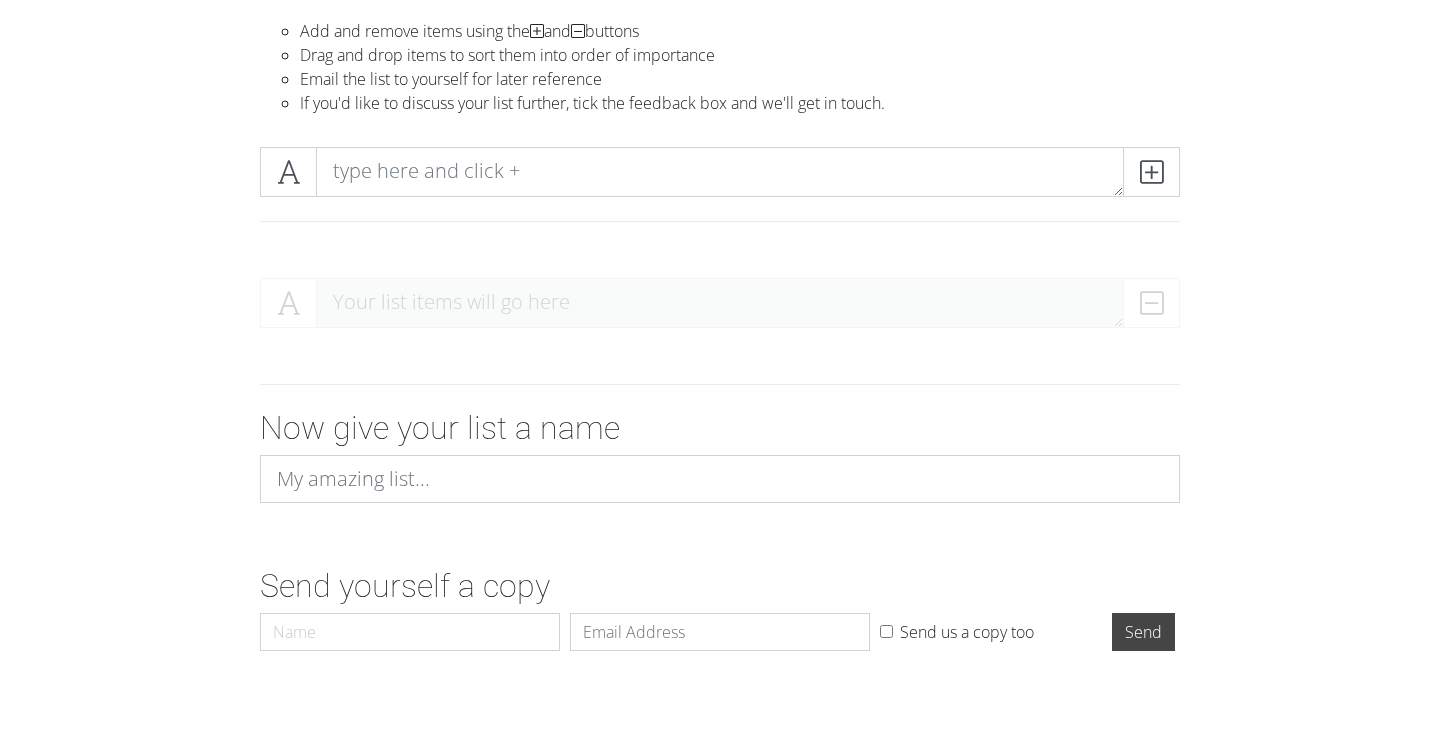 scroll, scrollTop: 181, scrollLeft: 0, axis: vertical 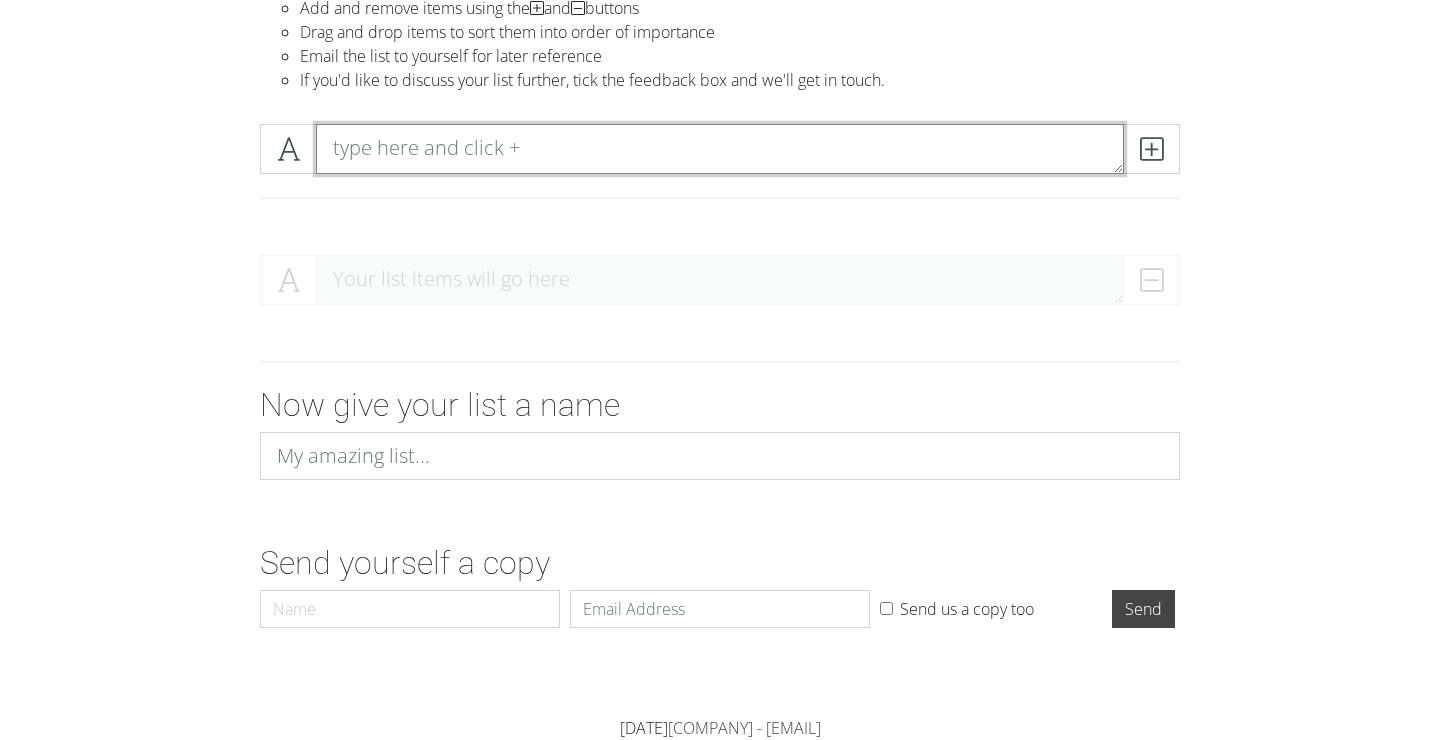 click at bounding box center (720, 149) 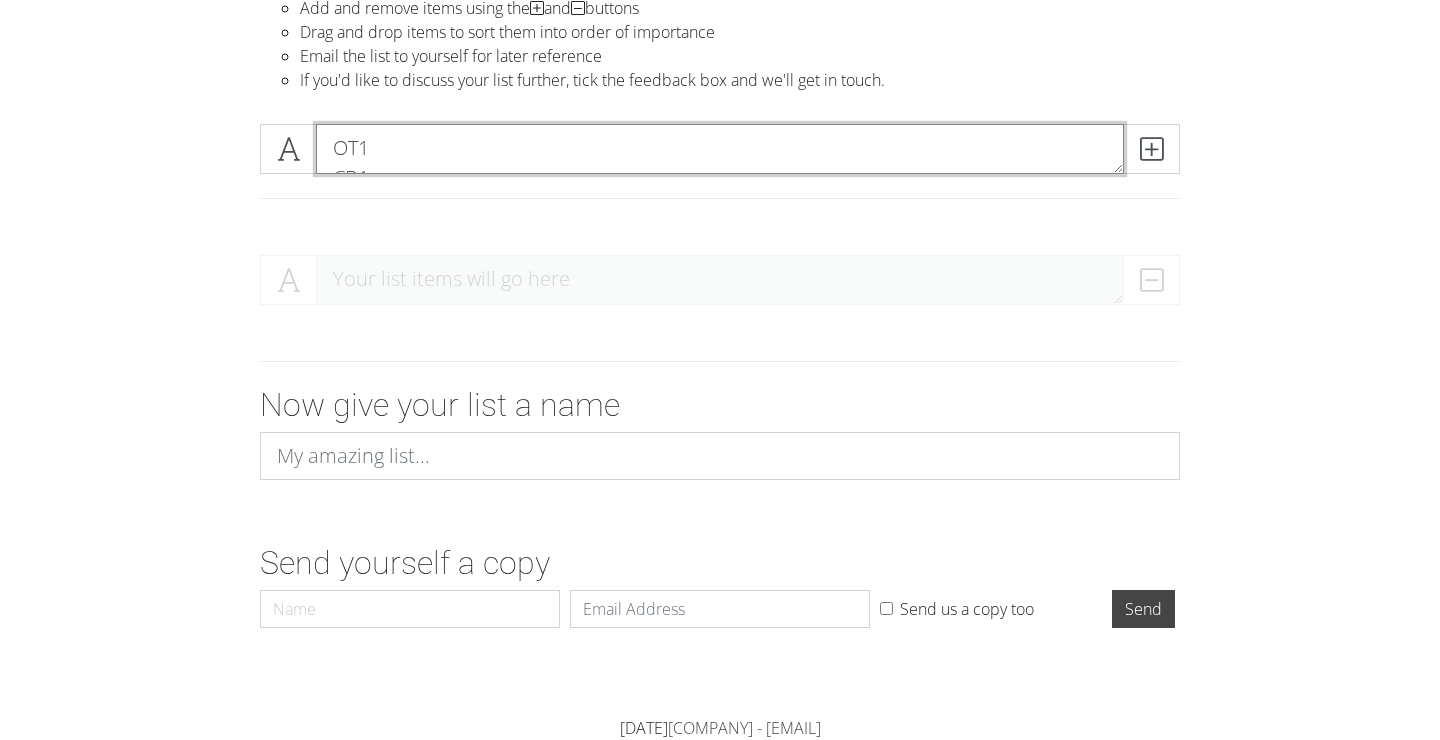 scroll, scrollTop: 1, scrollLeft: 0, axis: vertical 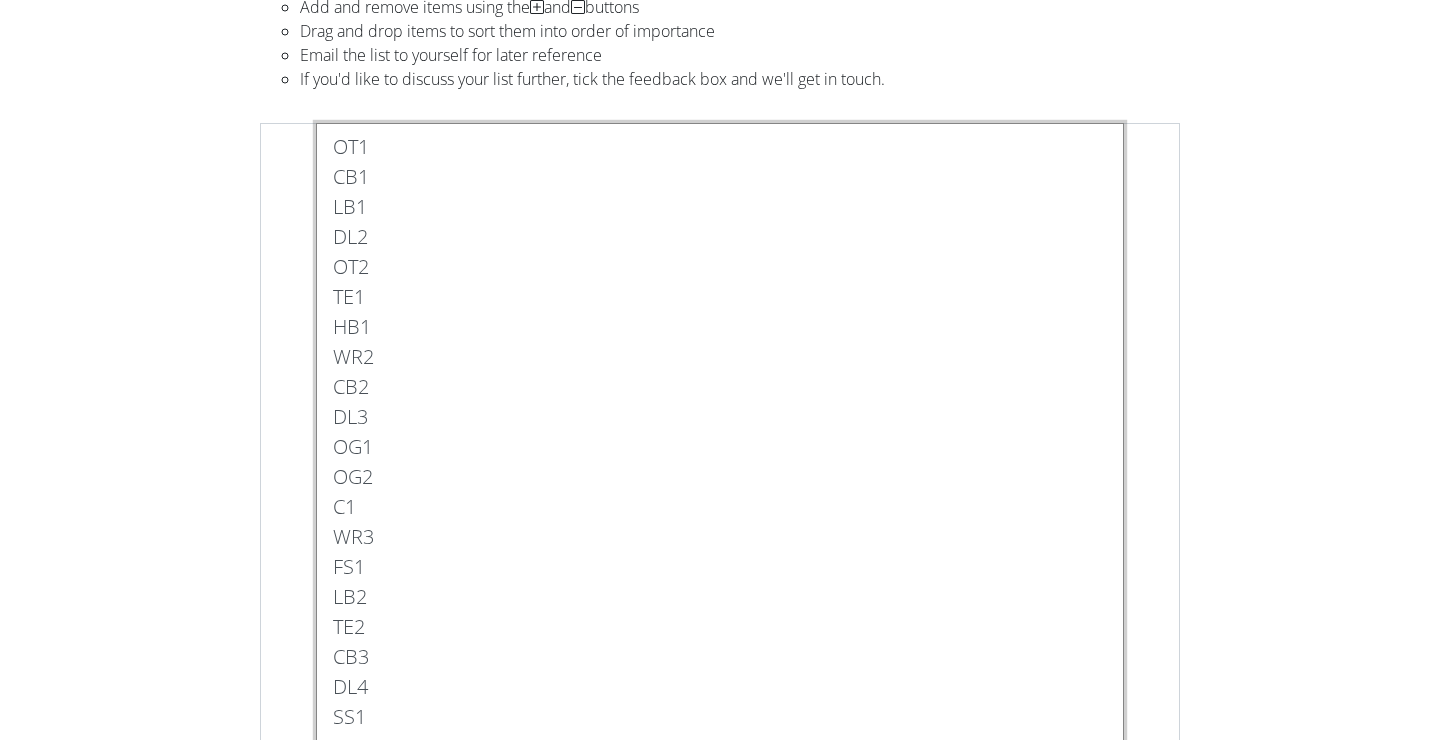 type on "OT1
CB1
LB1
DL2
OT2
TE1
HB1
WR2
CB2
DL3
OG1
OG2
C1
WR3
FS1
LB2
TE2
CB3
DL4
SS1
WR4
QB2
DL5
CB4
LB3
HB2
OT3
K
P
WR5
FS2
DL6
LB4
CB5
OG3
SS2
DL7
LB5
TE3
C2
HB3
CB6
WR6
DL8
OT4
OG4
QB3
DL9
LB6
TE4
WR7
HB4
FB1" 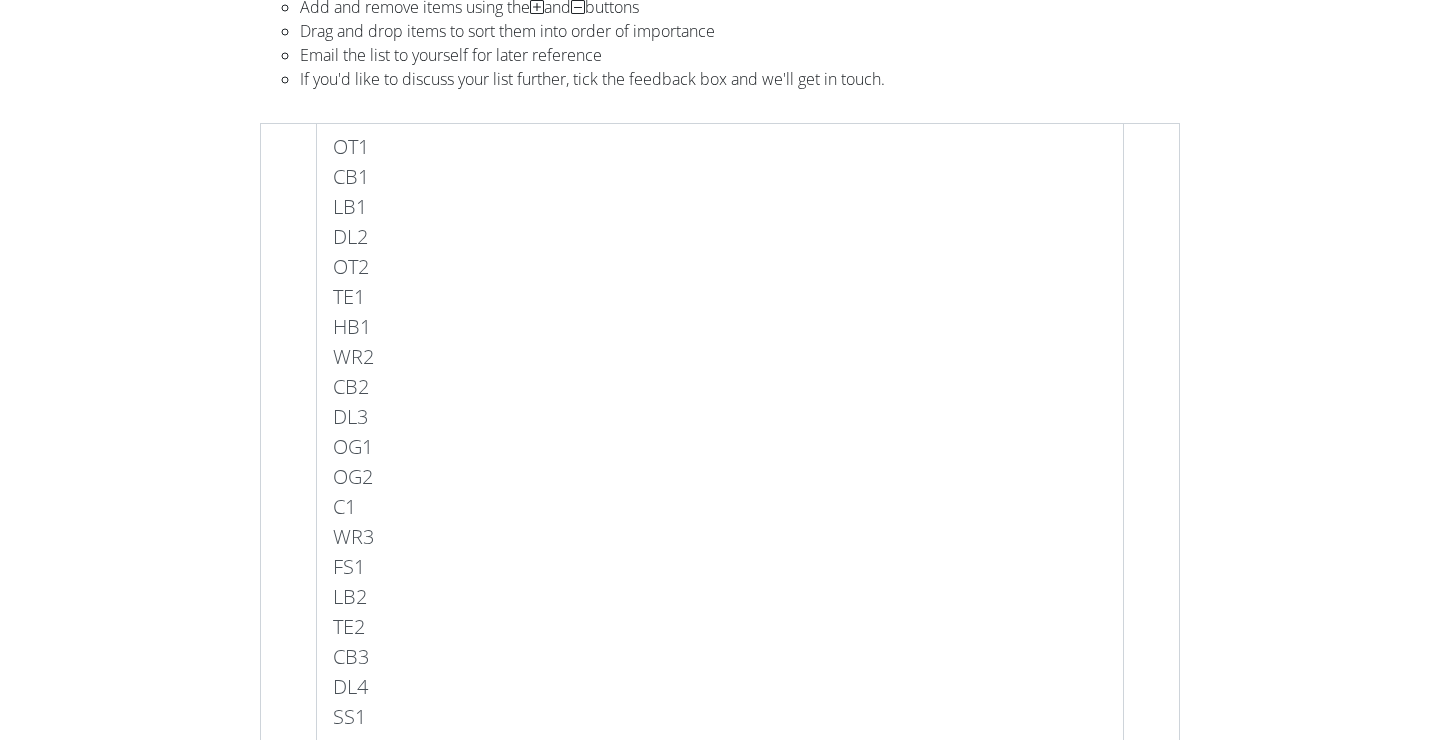 click on "Online List Builder
Add and remove items using the   and   buttons
Drag and drop items to sort them into order of importance
Email the list to yourself for later reference
If you'd like to discuss your list further, tick the feedback box and we'll get in touch.
OT1
CB1
LB1
DL2
OT2
TE1
HB1
WR2
CB2
DL3
OG1
OG2
C1
WR3
FS1
LB2
TE2
CB3
DL4
SS1
WR4
QB2
DL5
CB4
LB3
HB2
OT3
K
P
WR5
FS2
DL6
LB4
CB5
OG3
SS2
DL7
LB5
TE3
C2
HB3
CB6
WR6
DL8
OT4
OG4
QB3
DL9
LB6
TE4
WR7
HB4
FB1" at bounding box center (720, 1121) 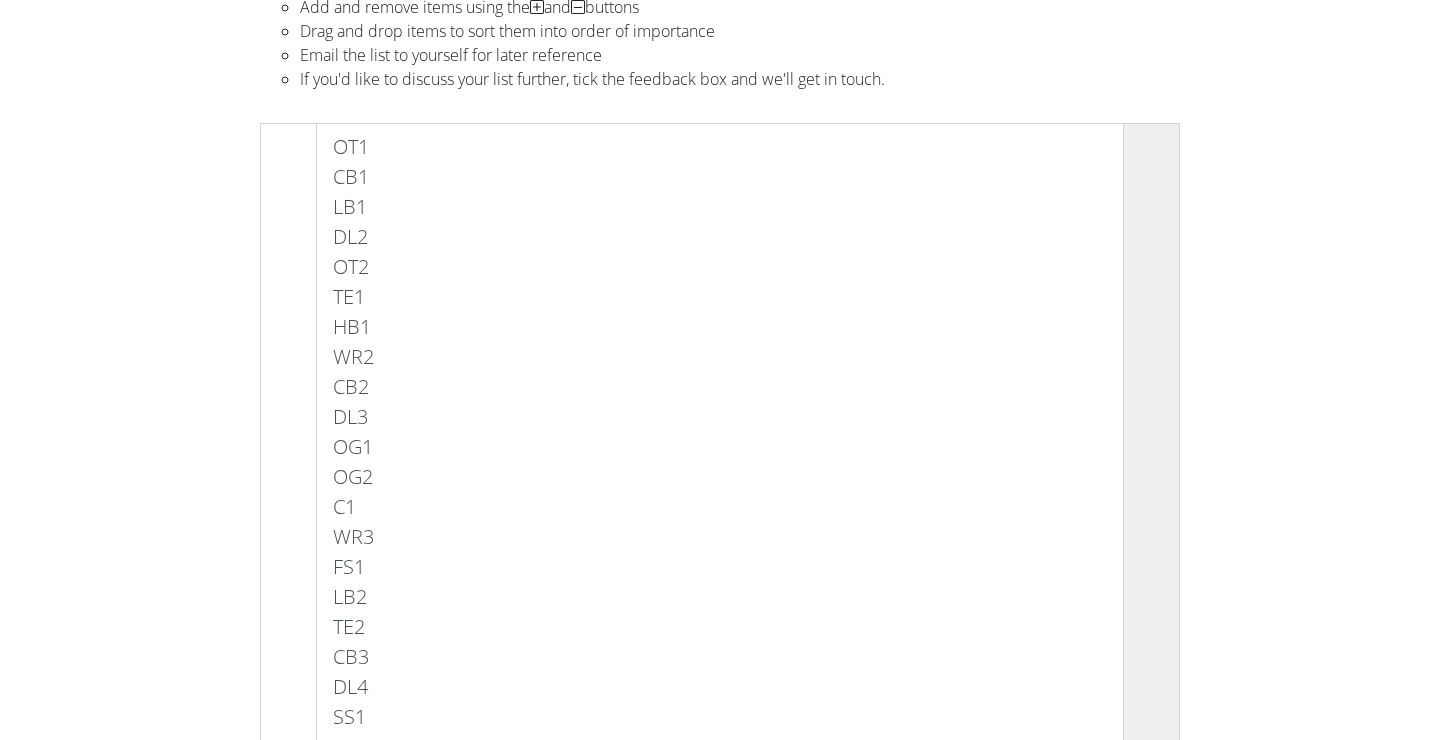 click at bounding box center (1151, 941) 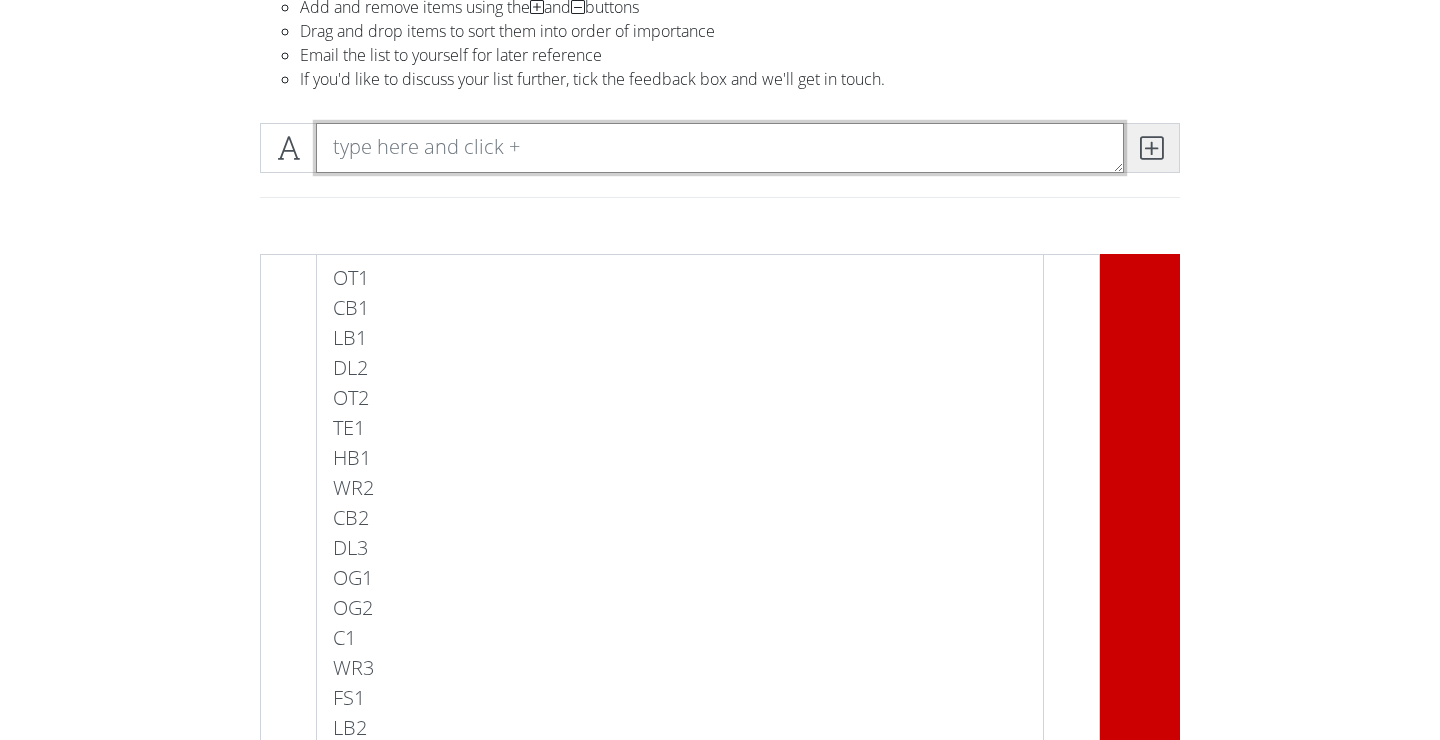 scroll, scrollTop: 0, scrollLeft: 0, axis: both 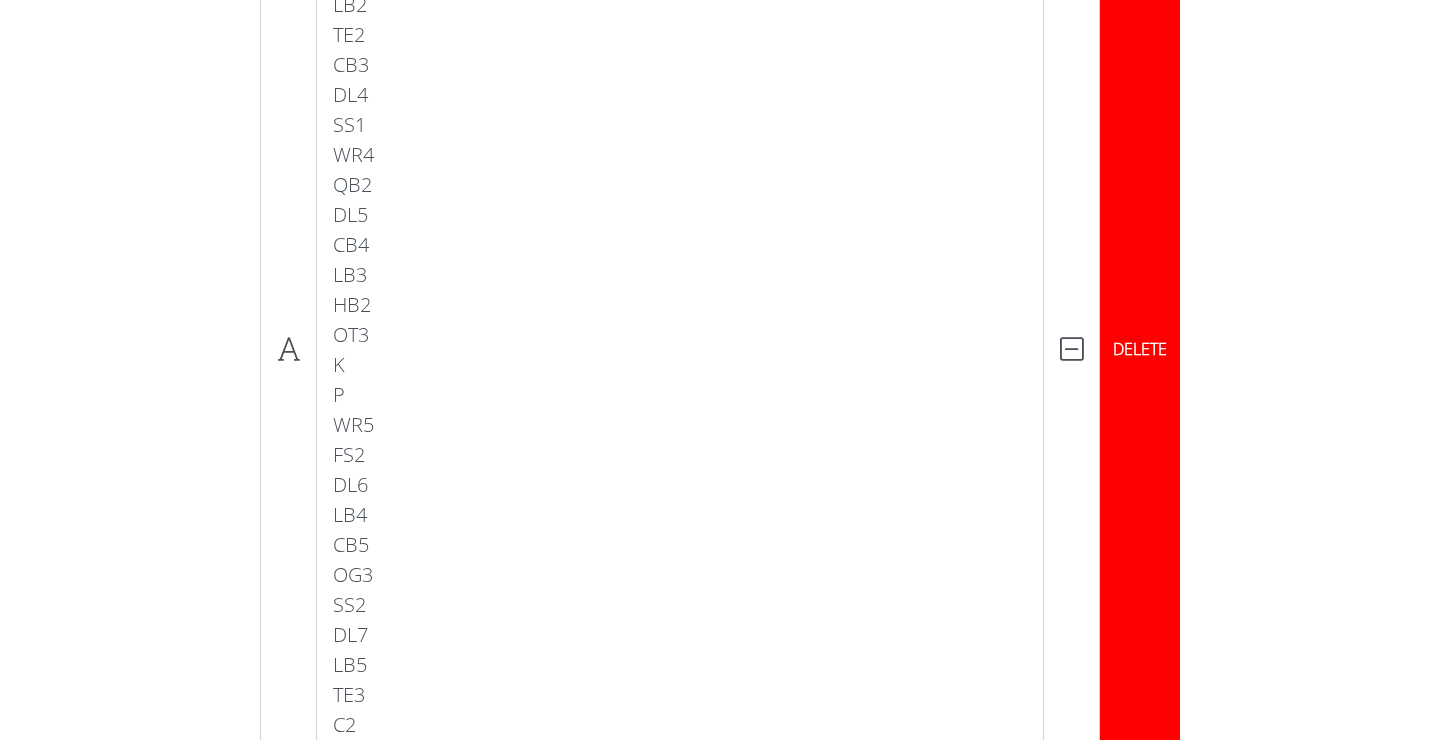click on "DELETE" at bounding box center (1140, 349) 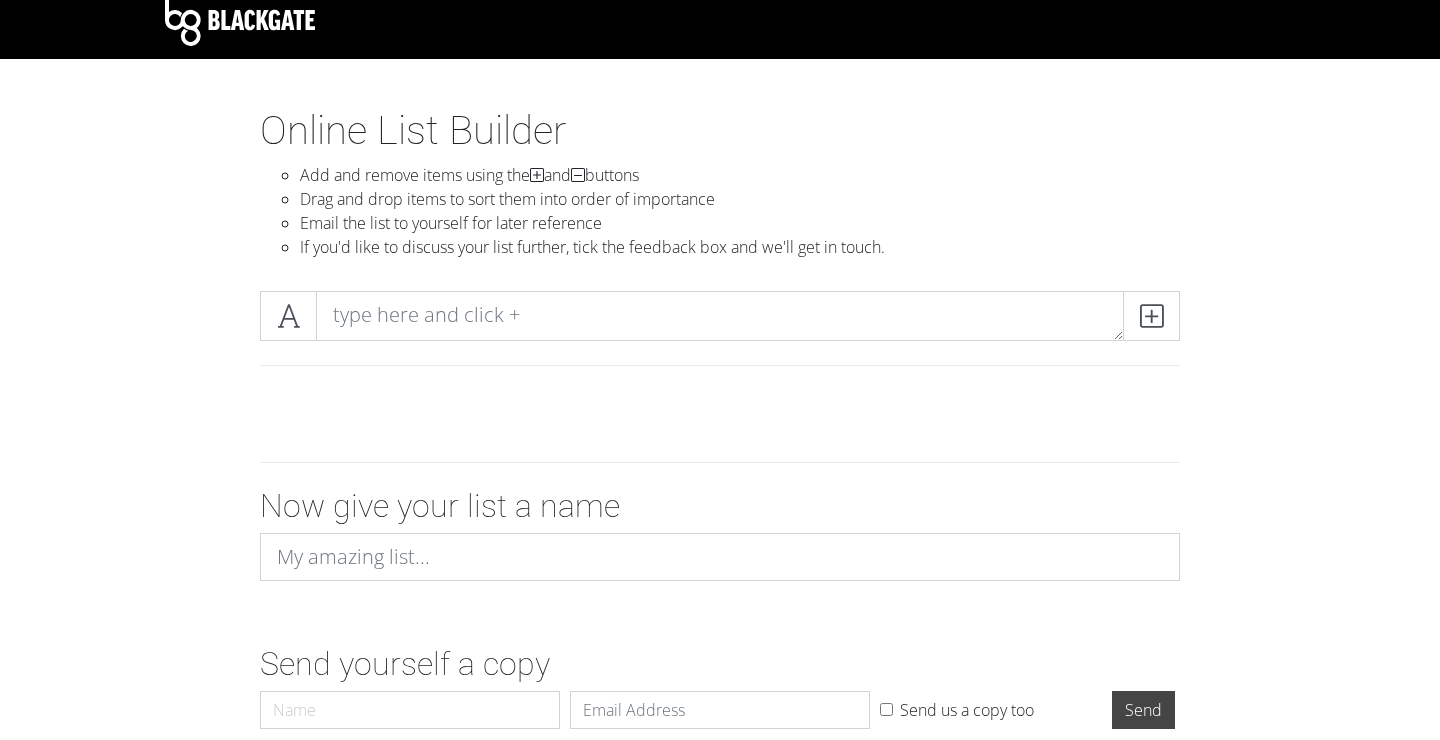 scroll, scrollTop: 0, scrollLeft: 0, axis: both 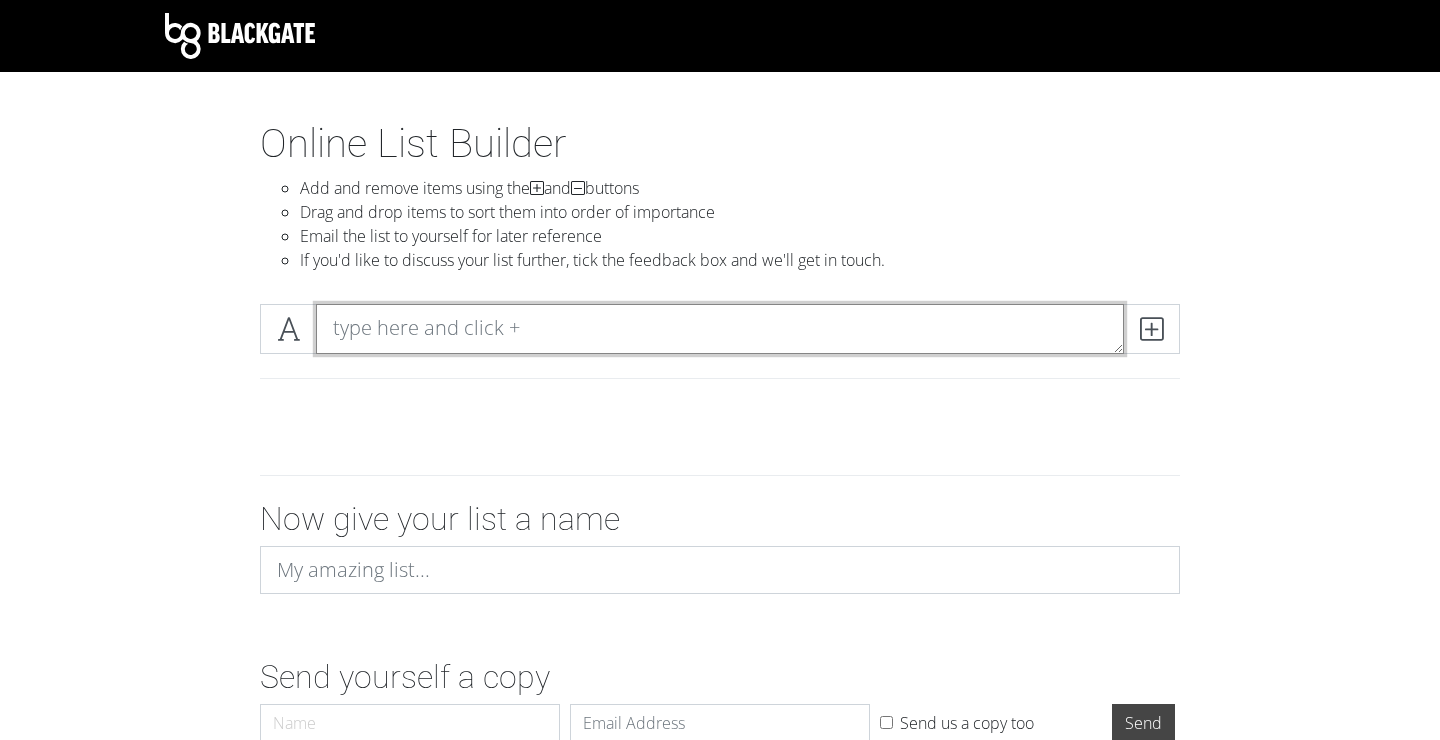 click at bounding box center [720, 329] 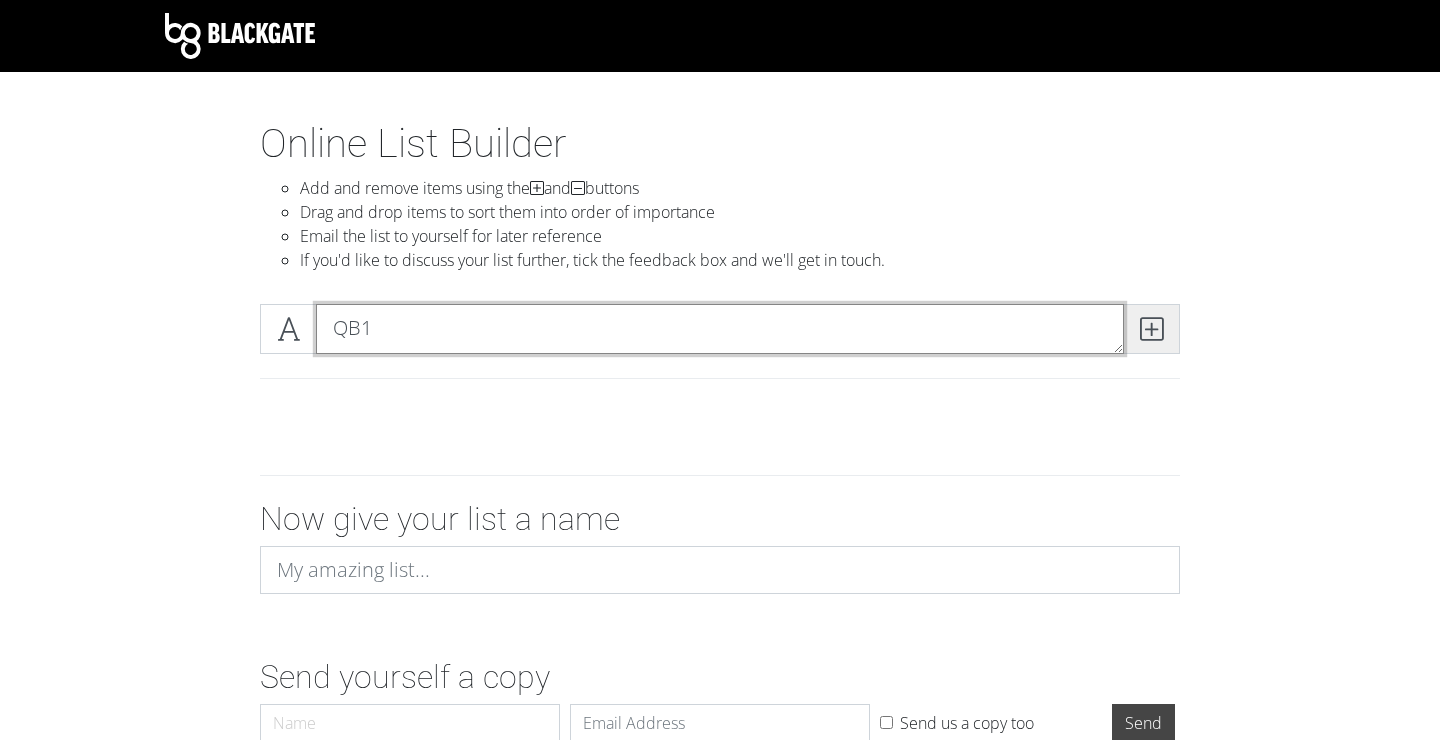 type on "QB1" 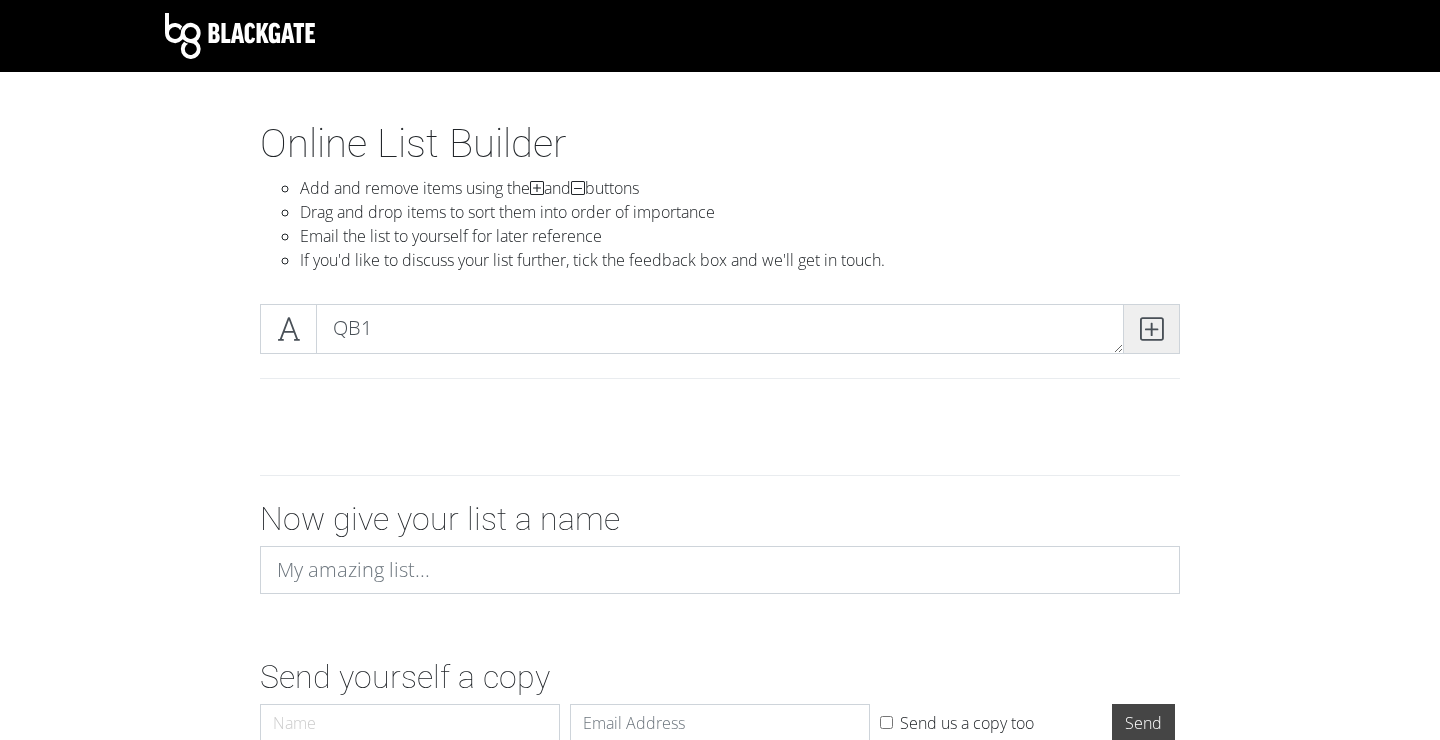 click at bounding box center (1151, 329) 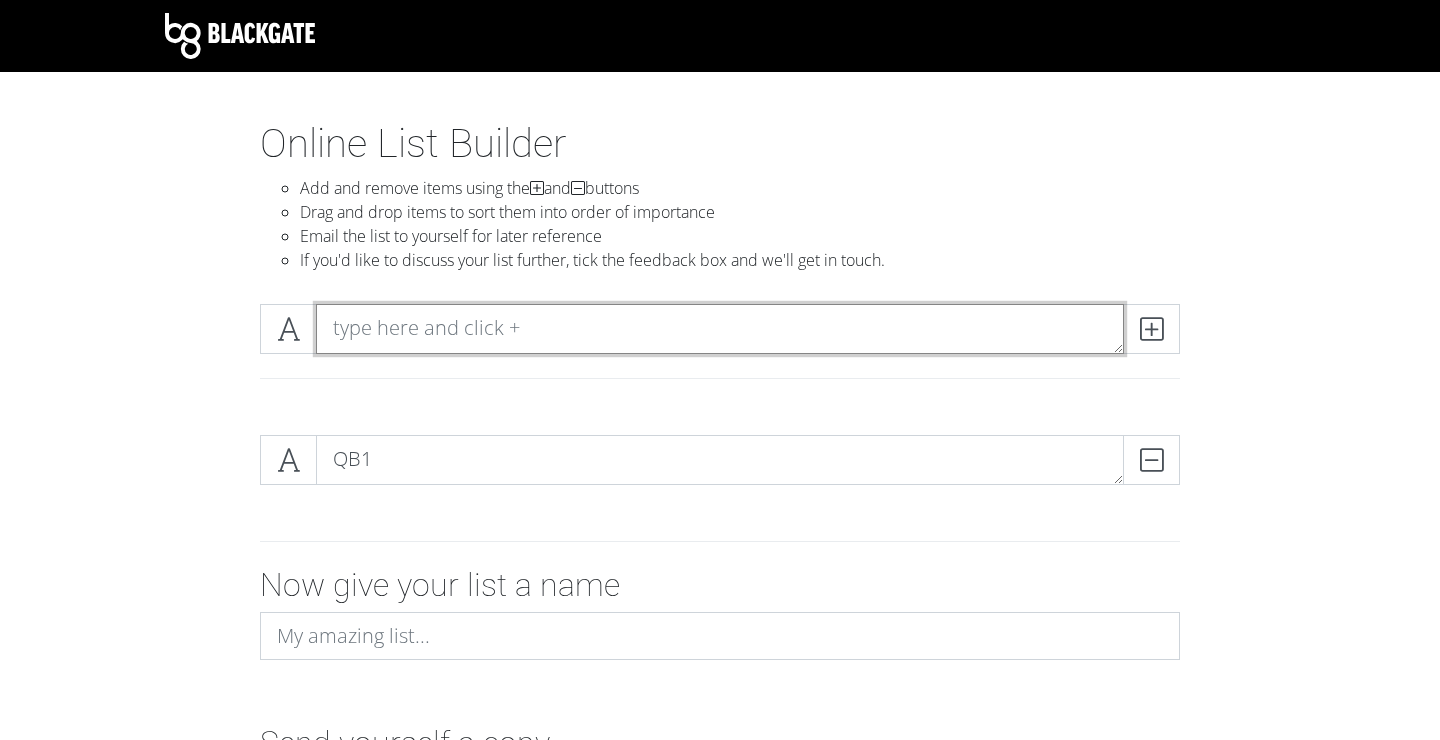 click at bounding box center (720, 329) 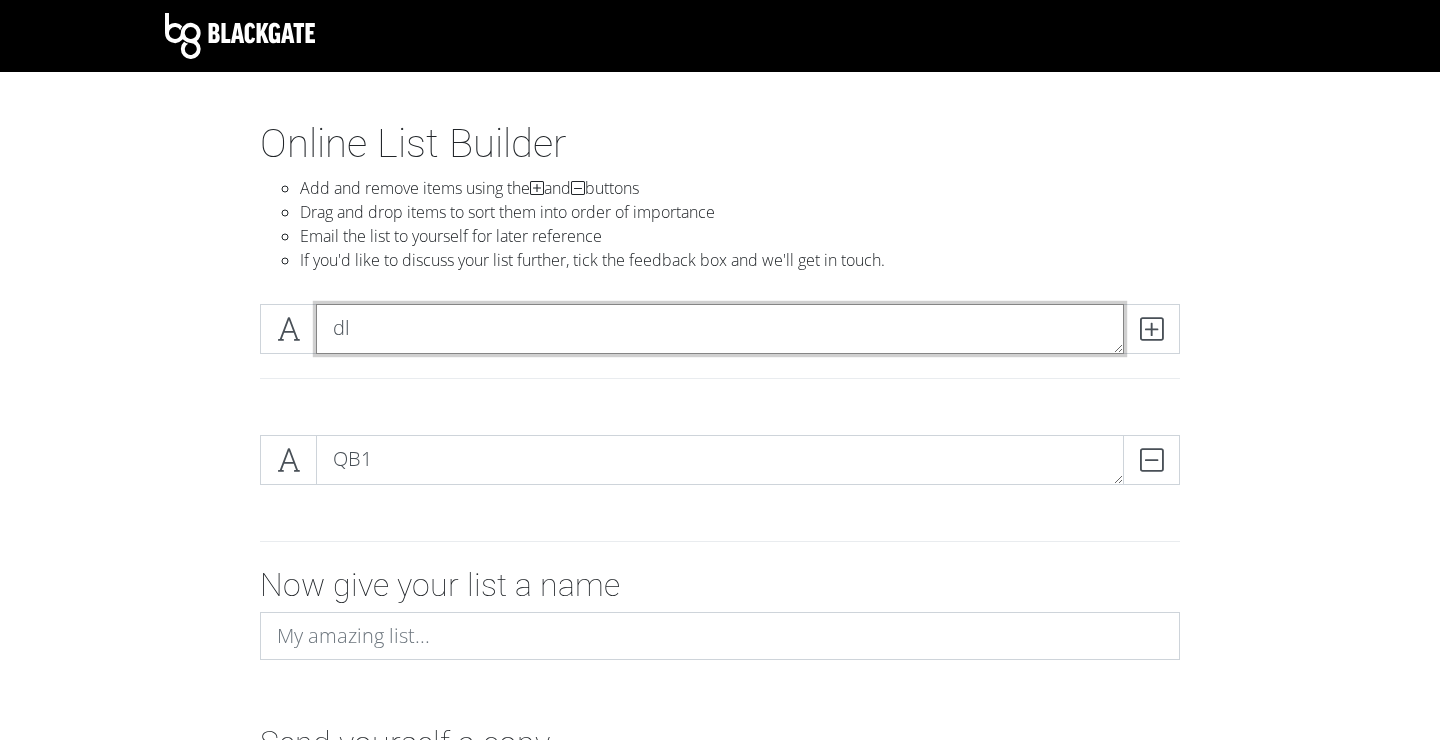 type on "d" 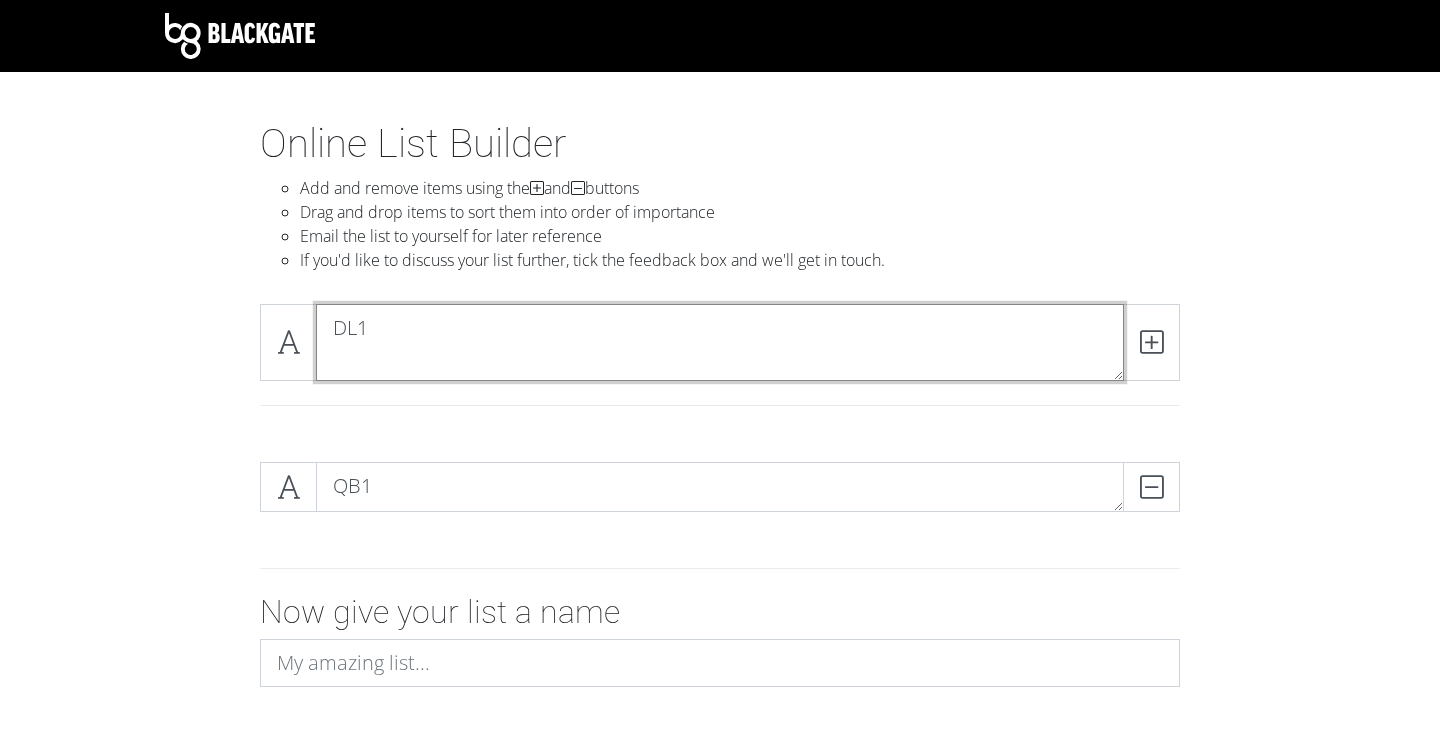 scroll, scrollTop: 0, scrollLeft: 0, axis: both 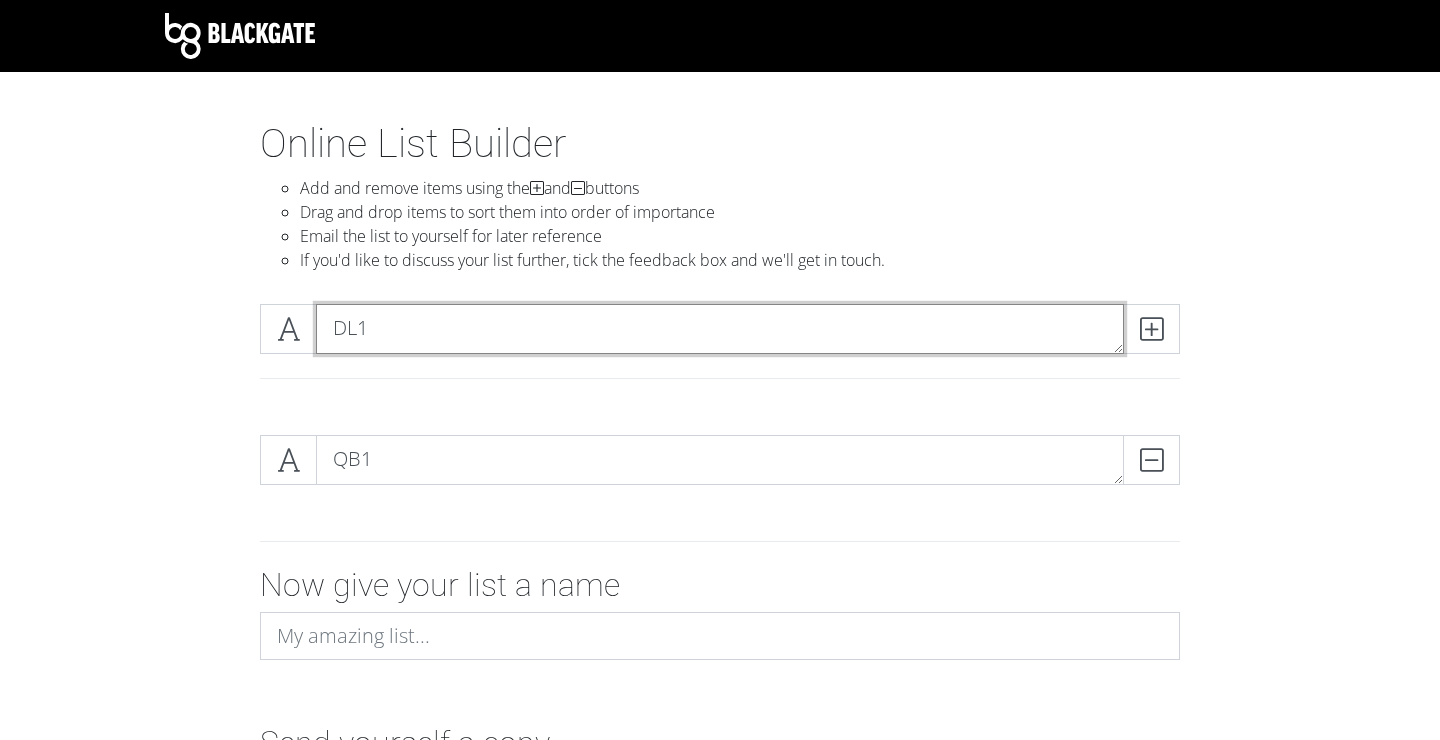 type on "DL1" 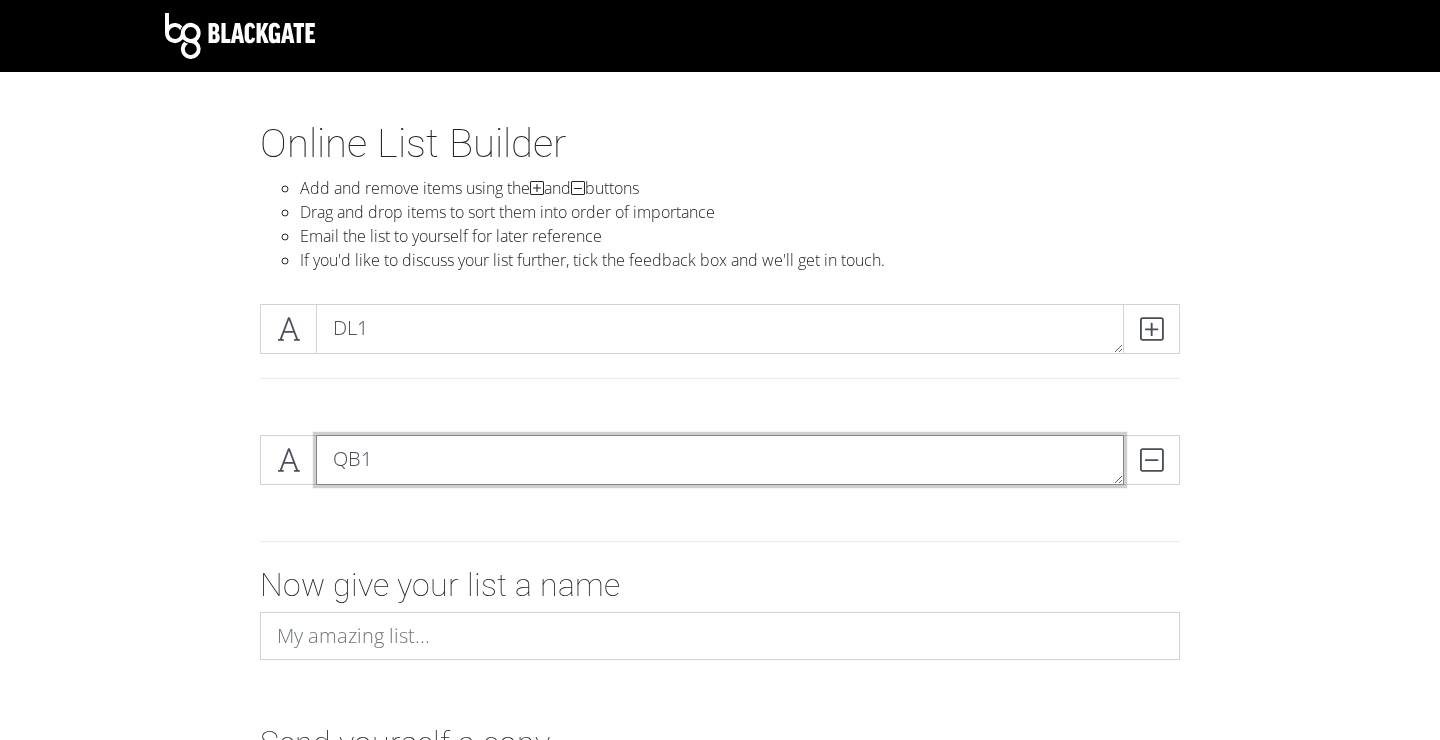 scroll, scrollTop: 1, scrollLeft: 0, axis: vertical 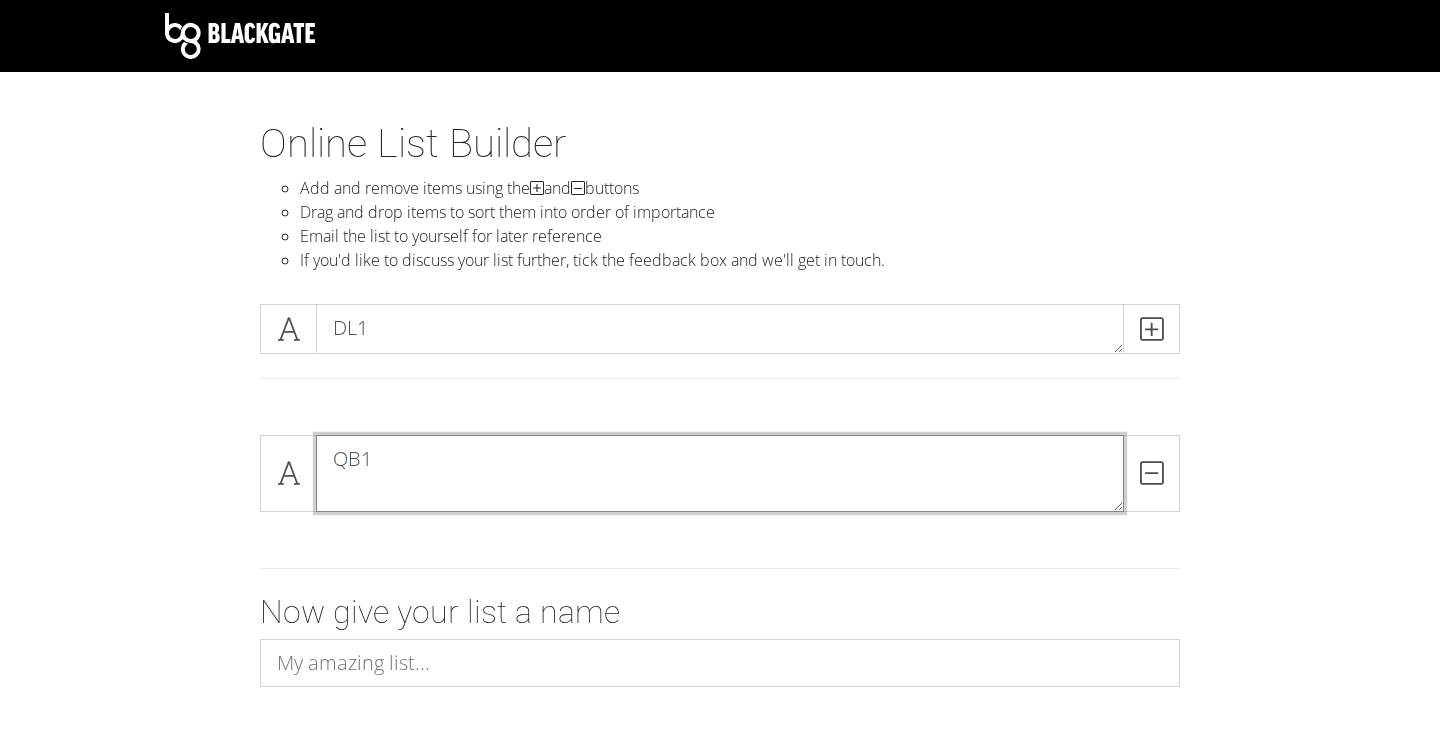 type on "QB1" 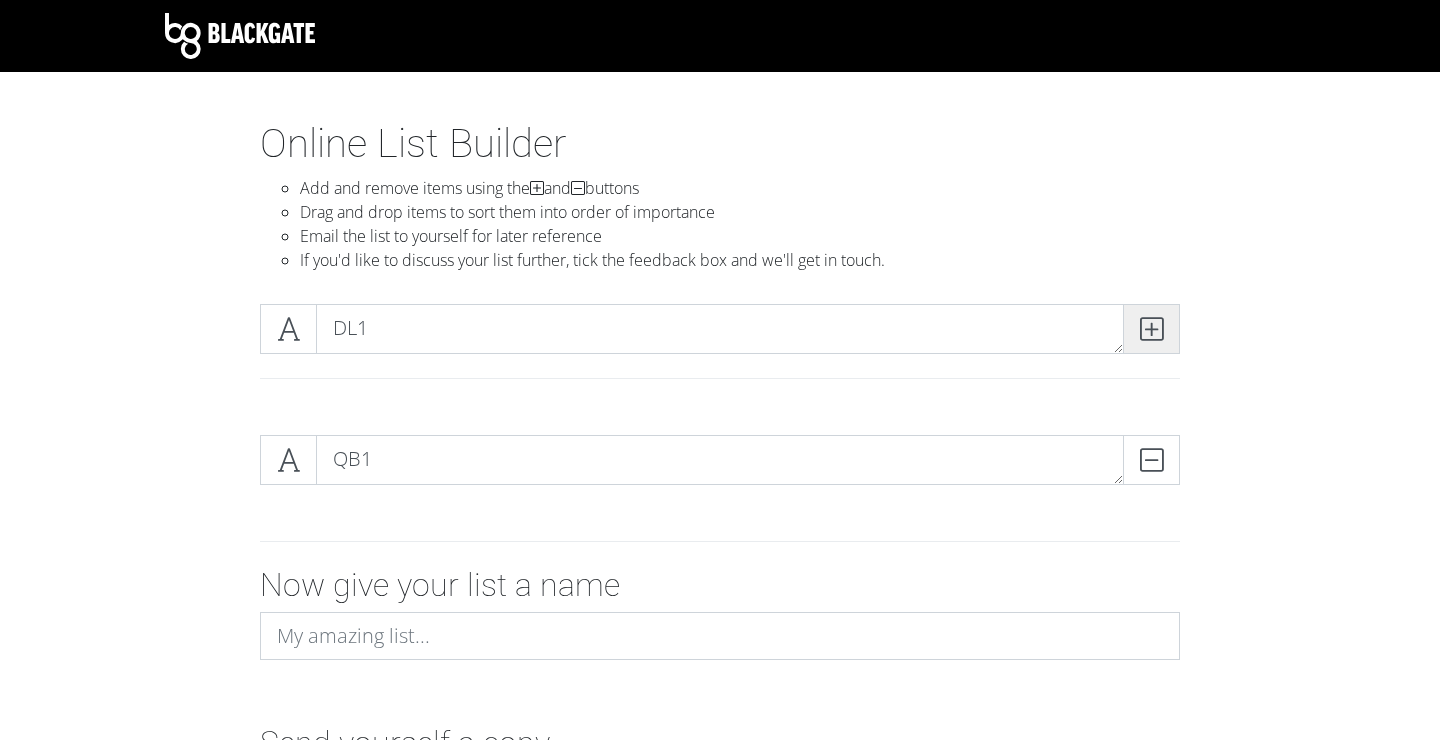 click at bounding box center [1151, 329] 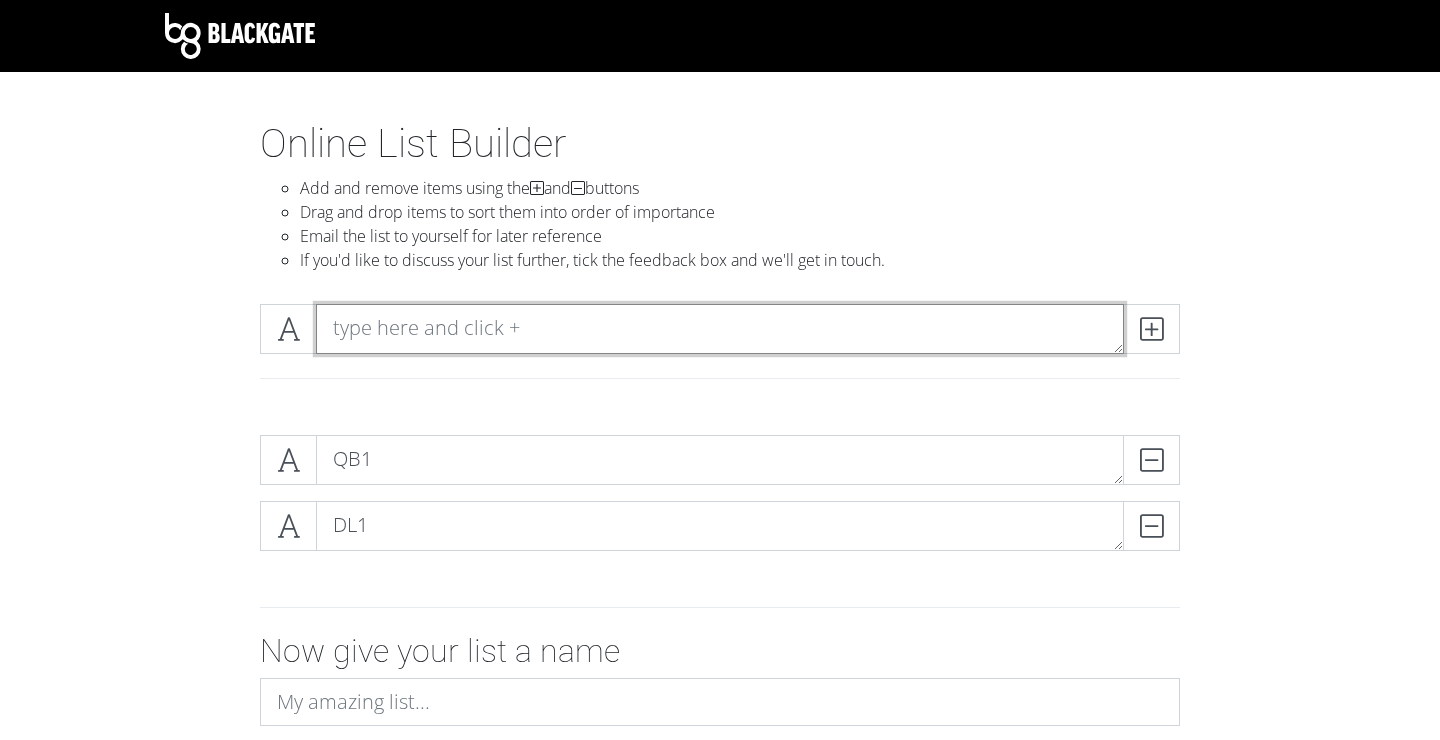 click at bounding box center [720, 329] 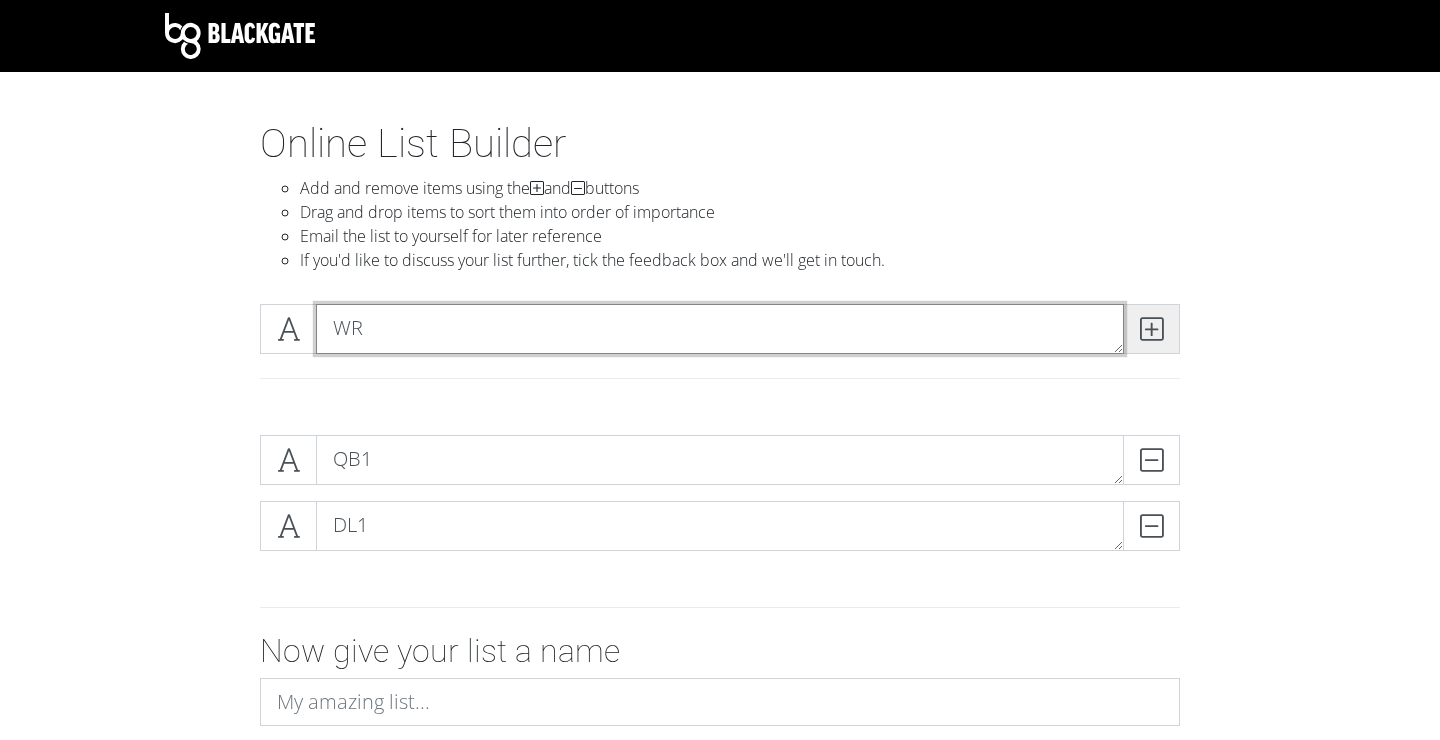 type on "WR" 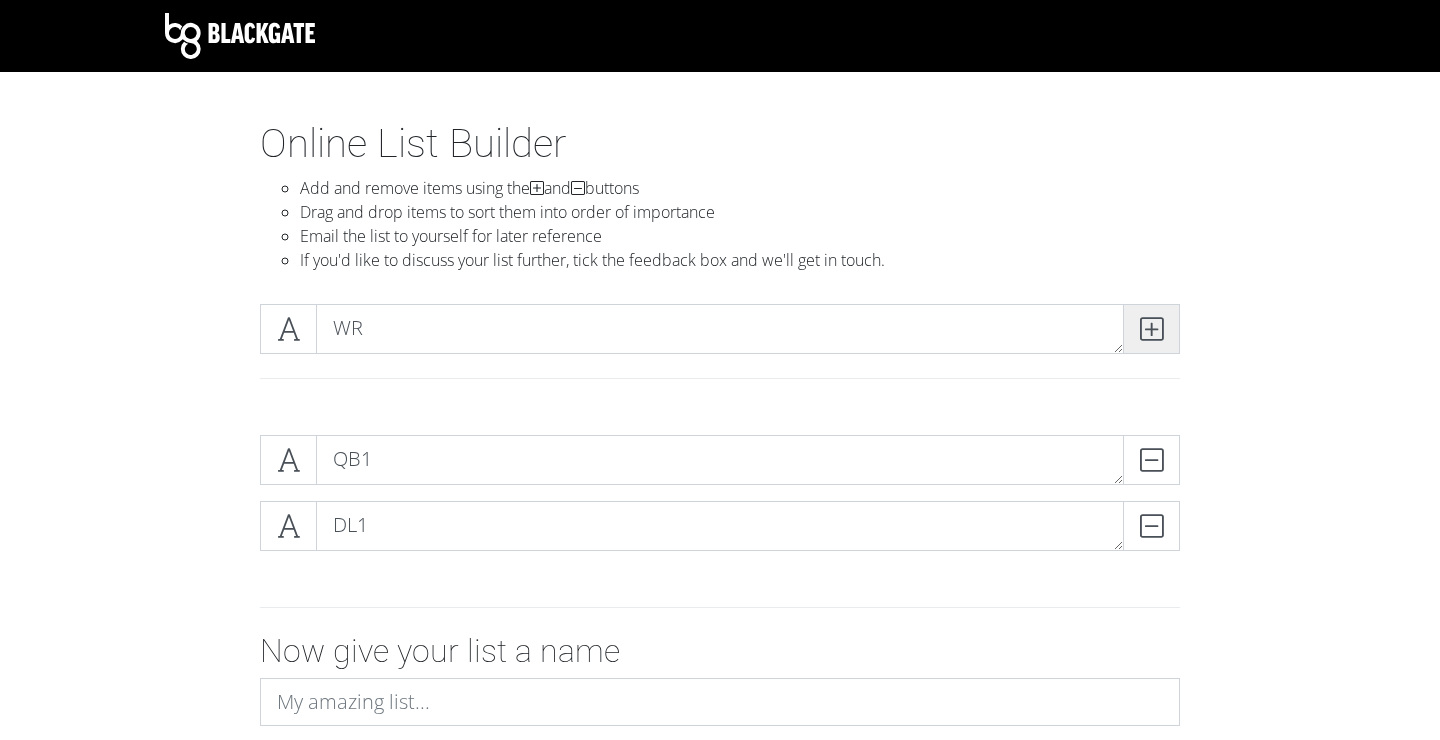 click at bounding box center [1151, 329] 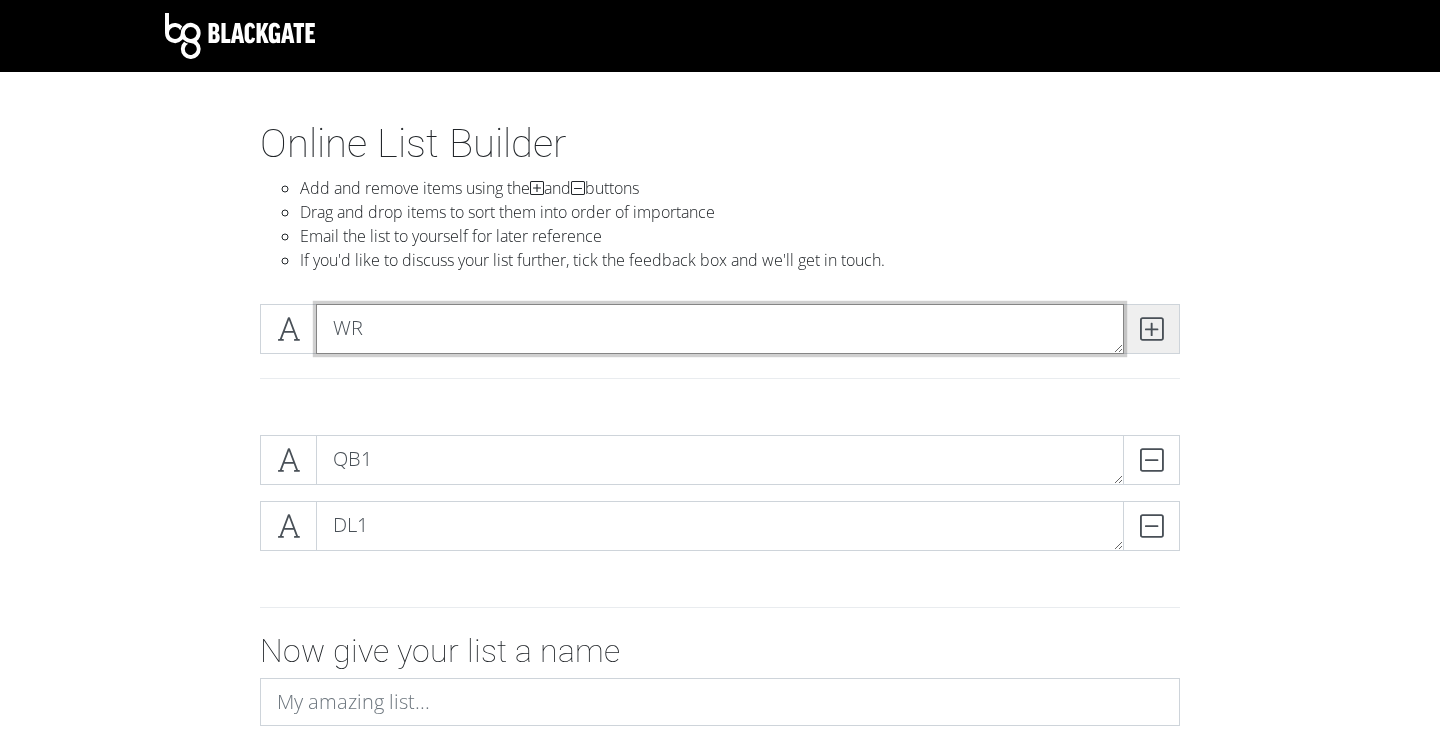 type 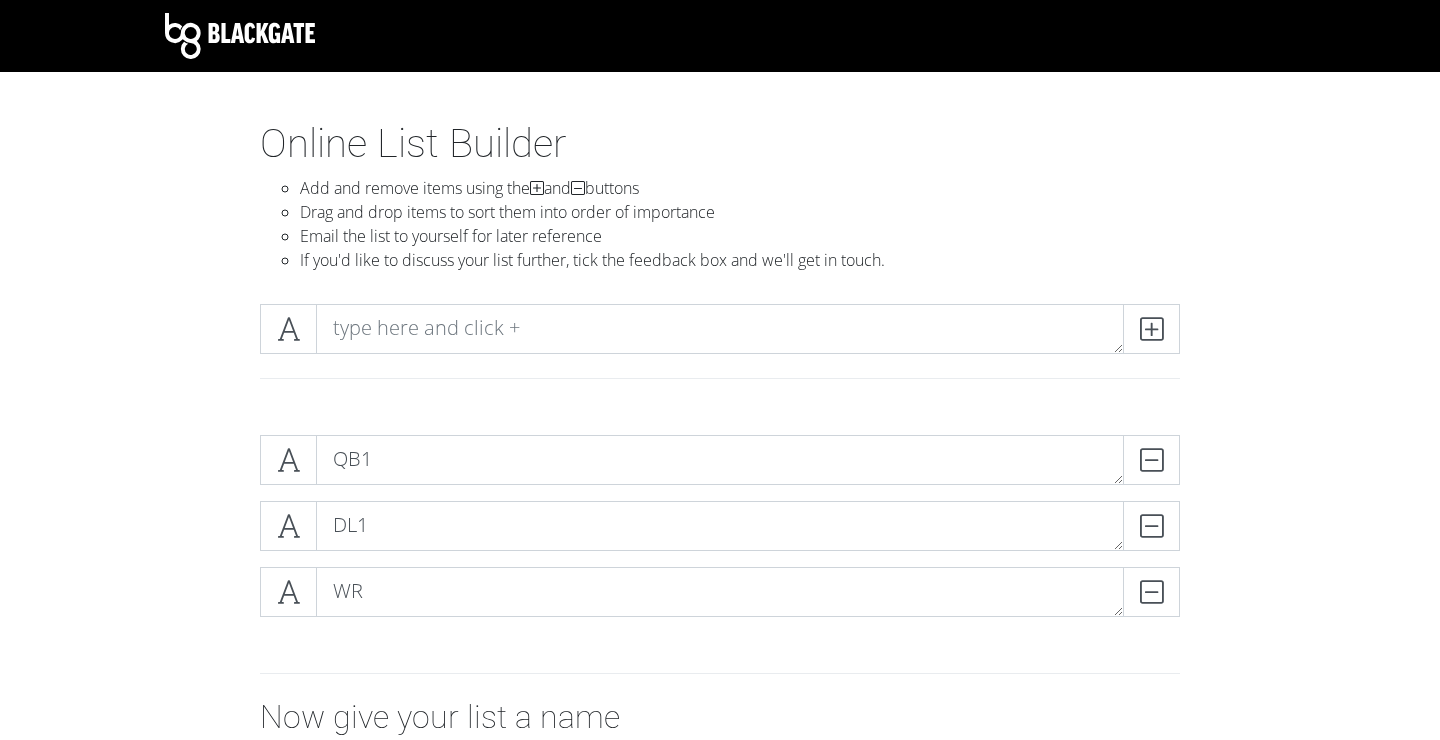 click on "DL1
DELETE" at bounding box center (720, 534) 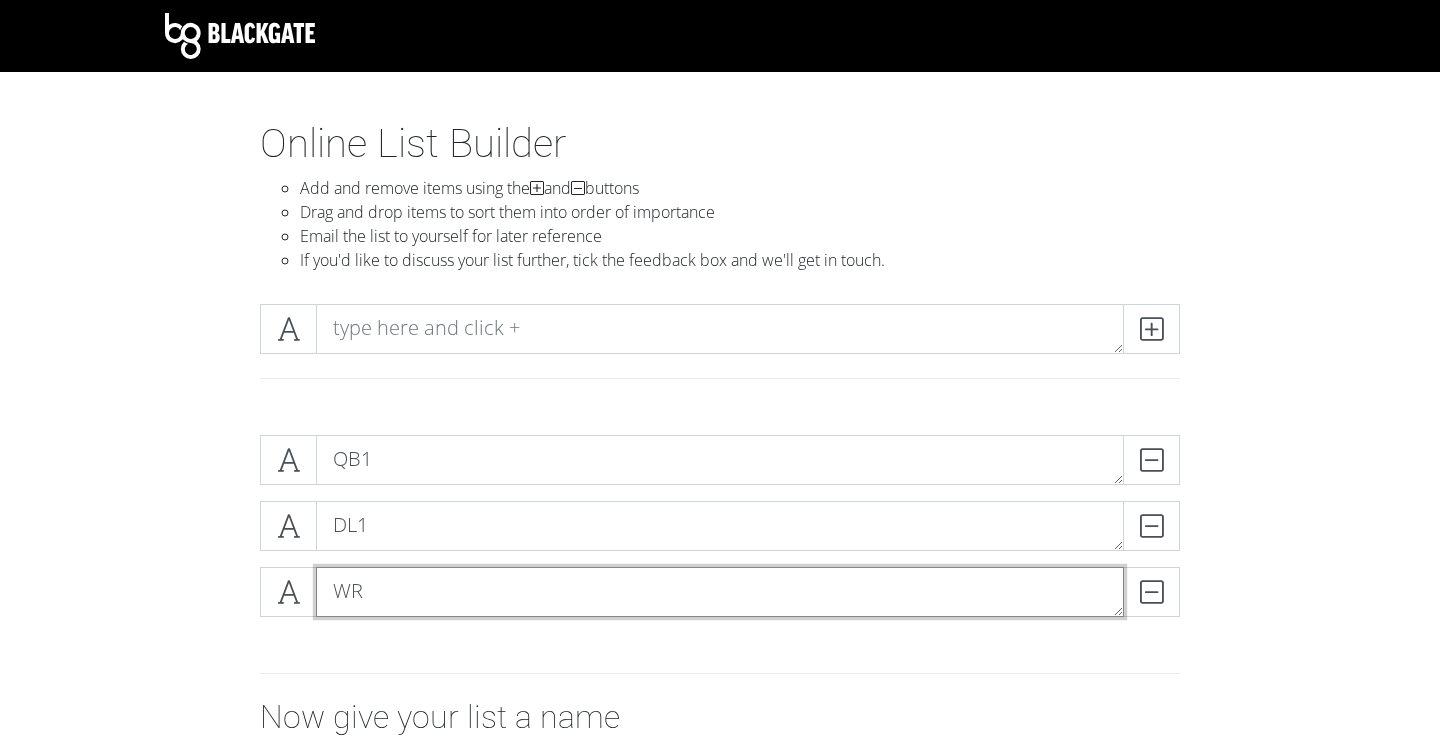 click on "WR" at bounding box center (720, 592) 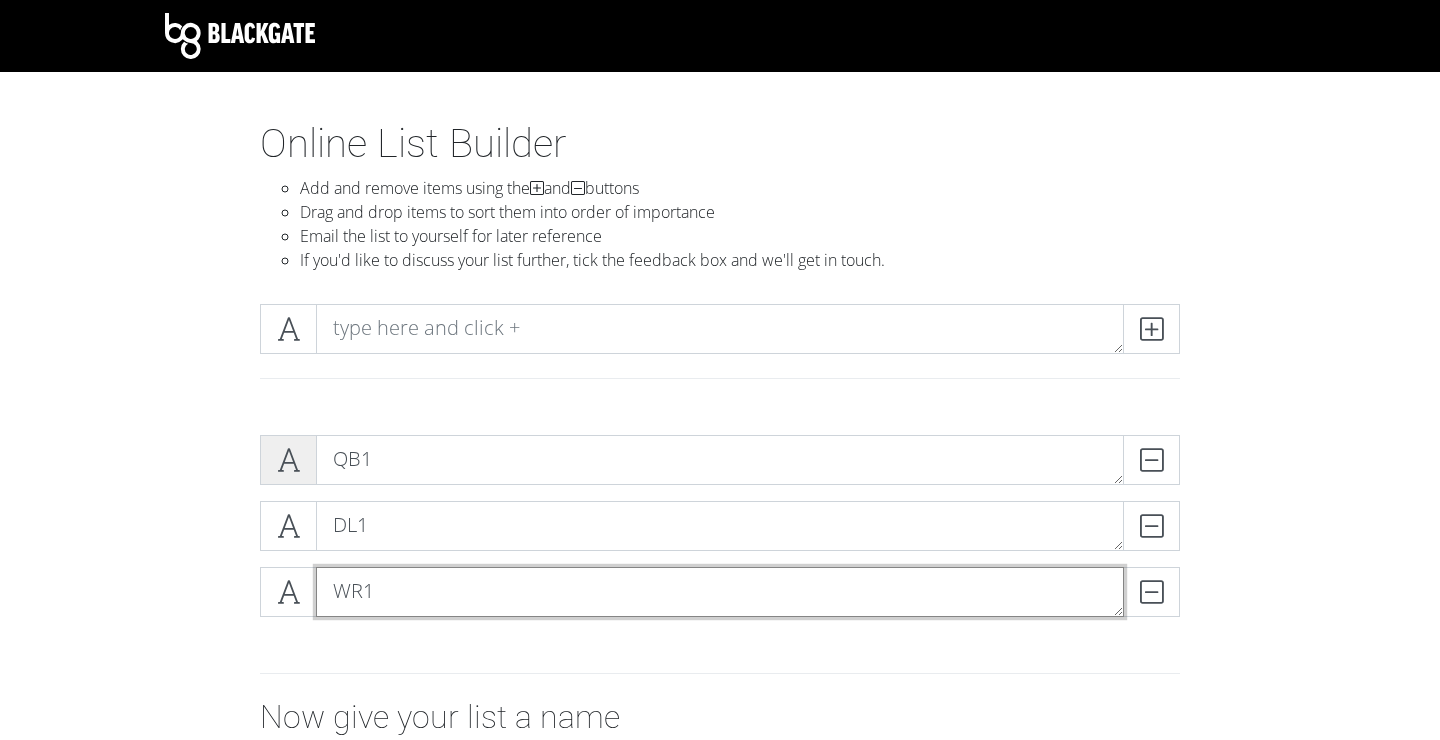 type on "WR1" 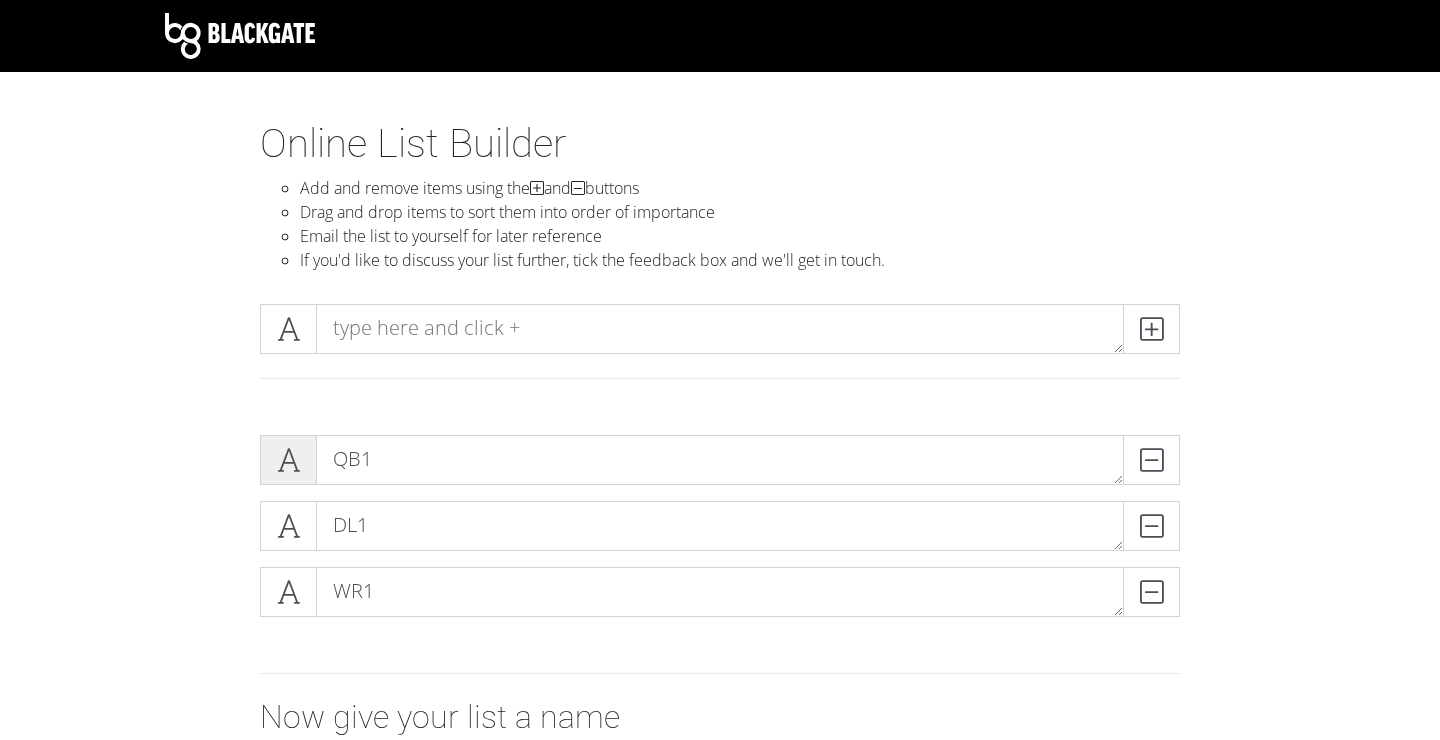 click at bounding box center (288, 460) 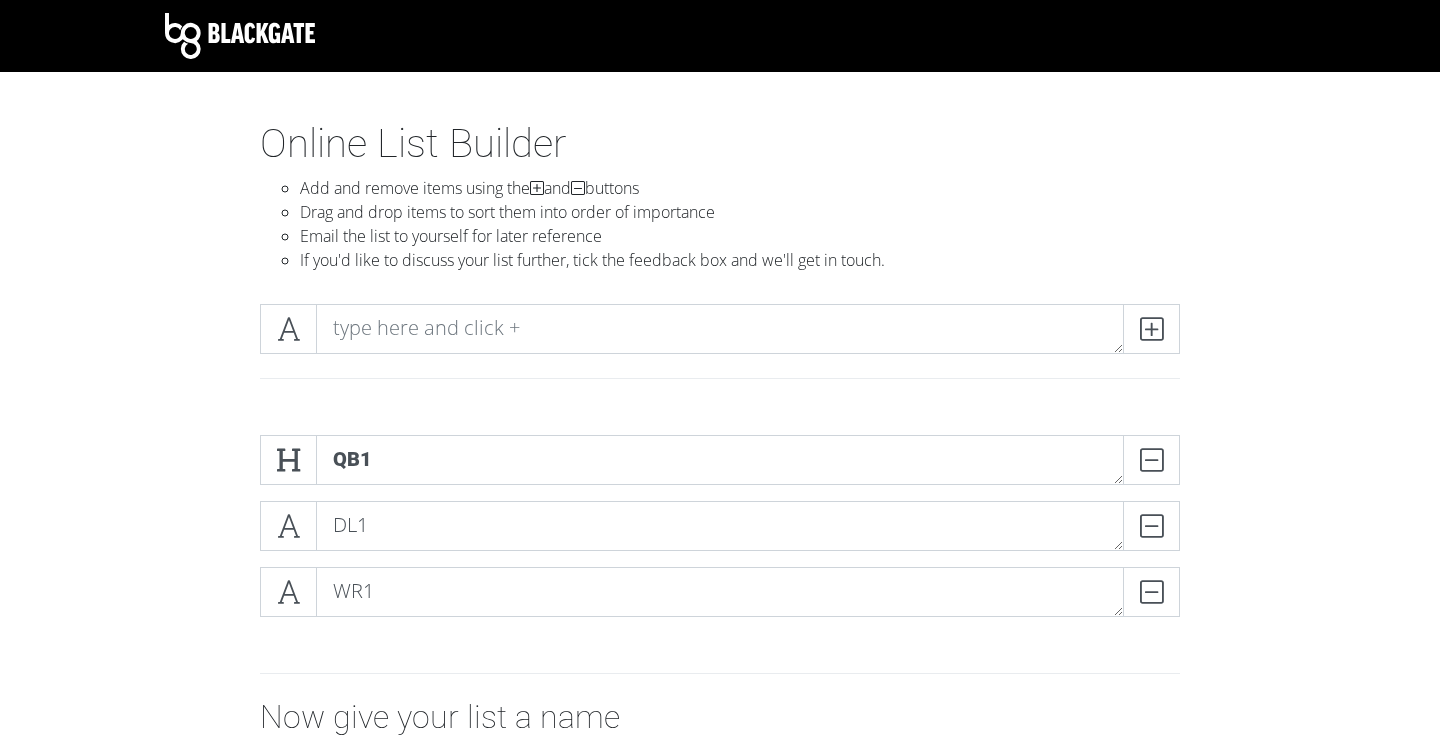 click on "QB1
DELETE
DL1
DELETE
WR1
DELETE" at bounding box center (720, 534) 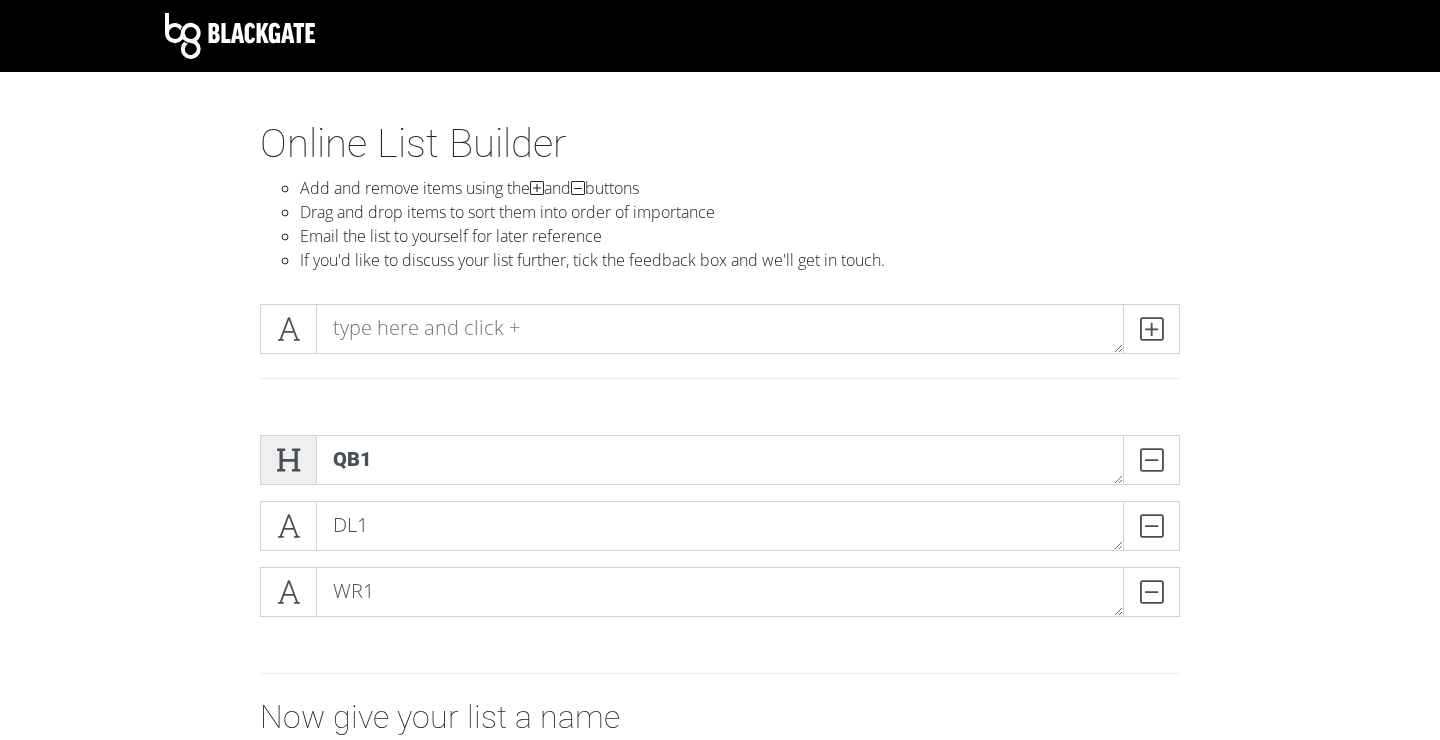 click at bounding box center [288, 460] 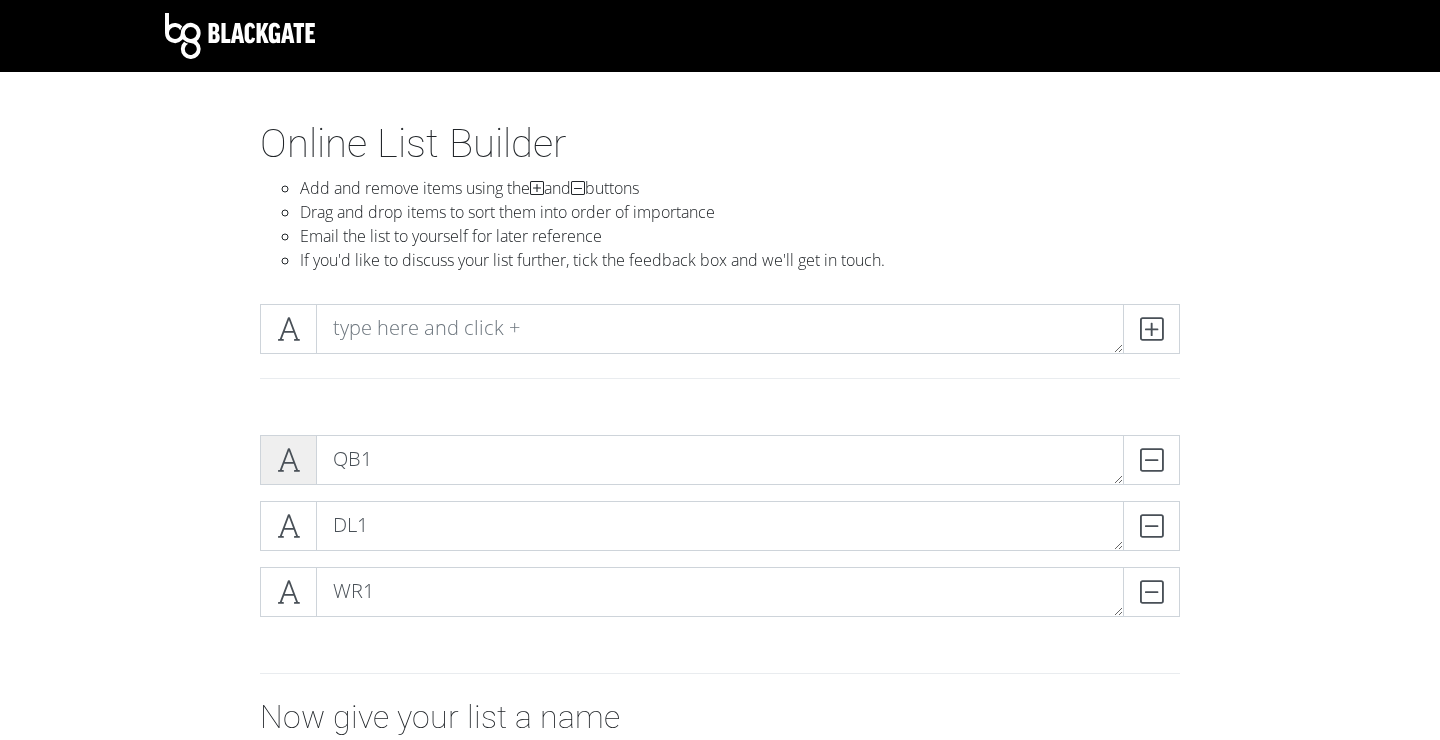 click at bounding box center (288, 460) 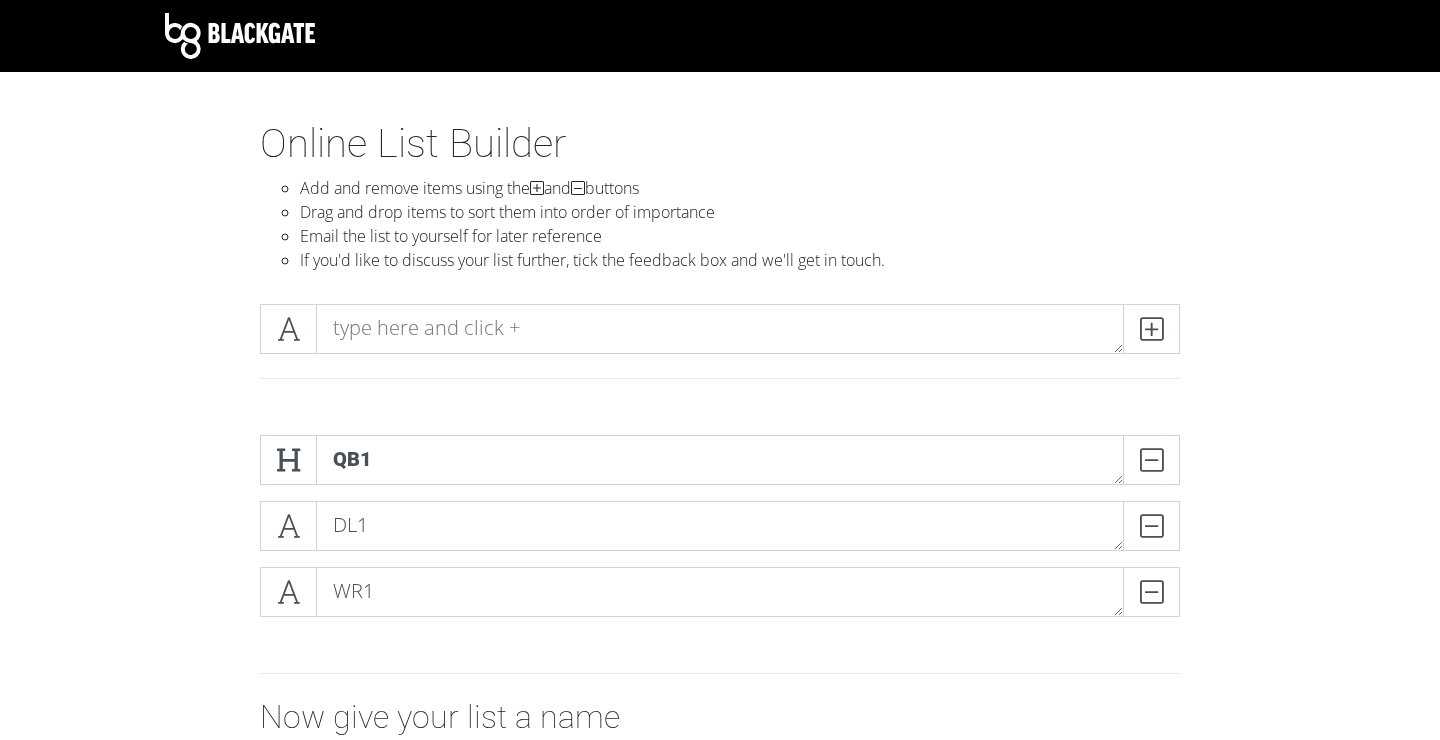 click on "QB1
DELETE
DL1
DELETE
WR1
DELETE" at bounding box center (720, 534) 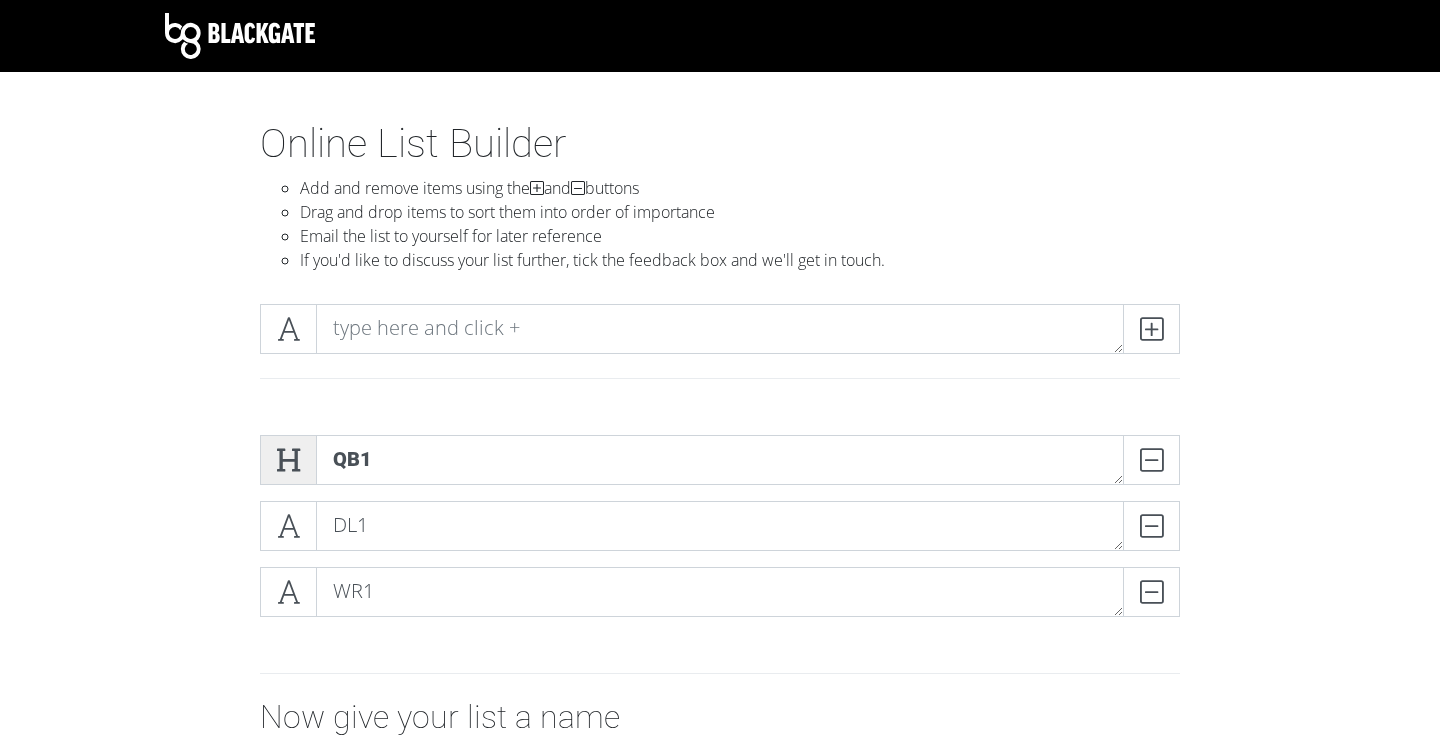 click at bounding box center (288, 460) 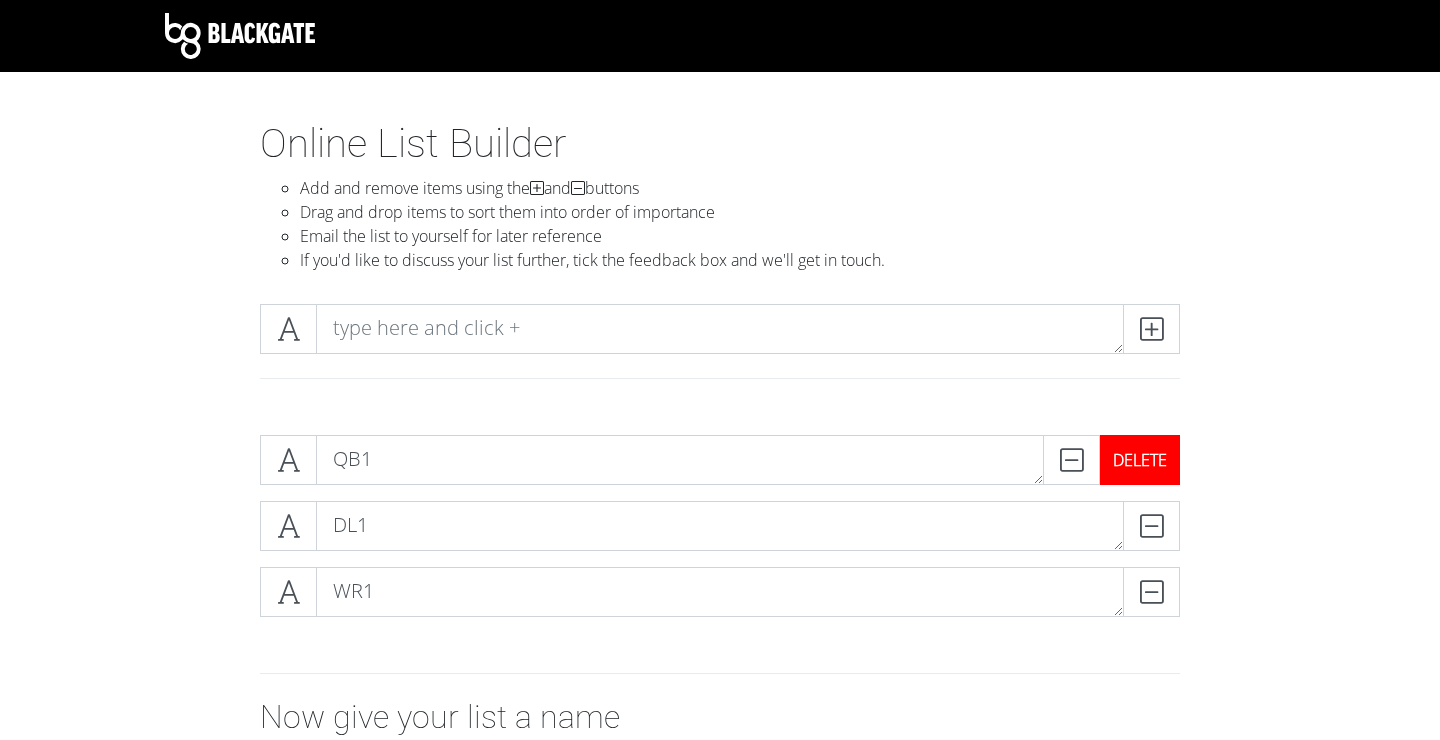 type 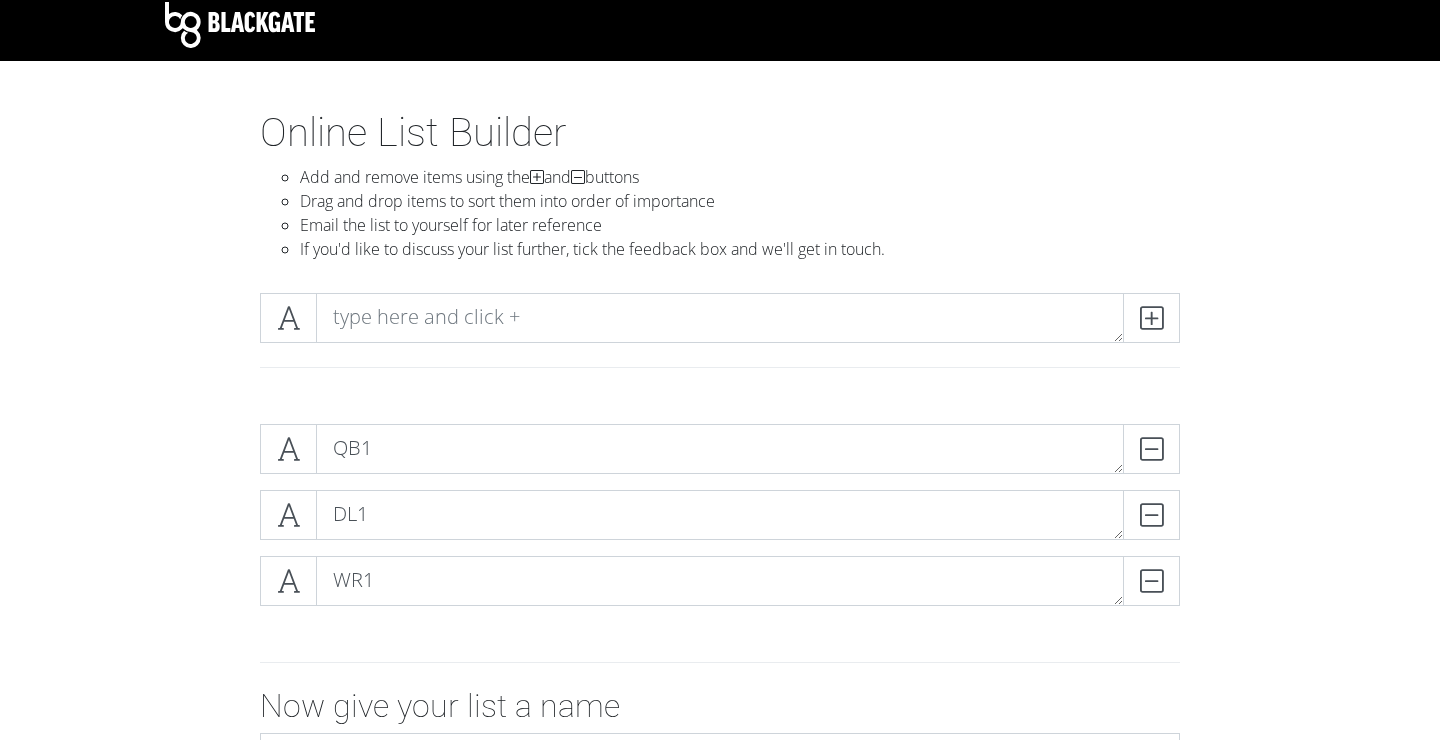 scroll, scrollTop: 12, scrollLeft: 0, axis: vertical 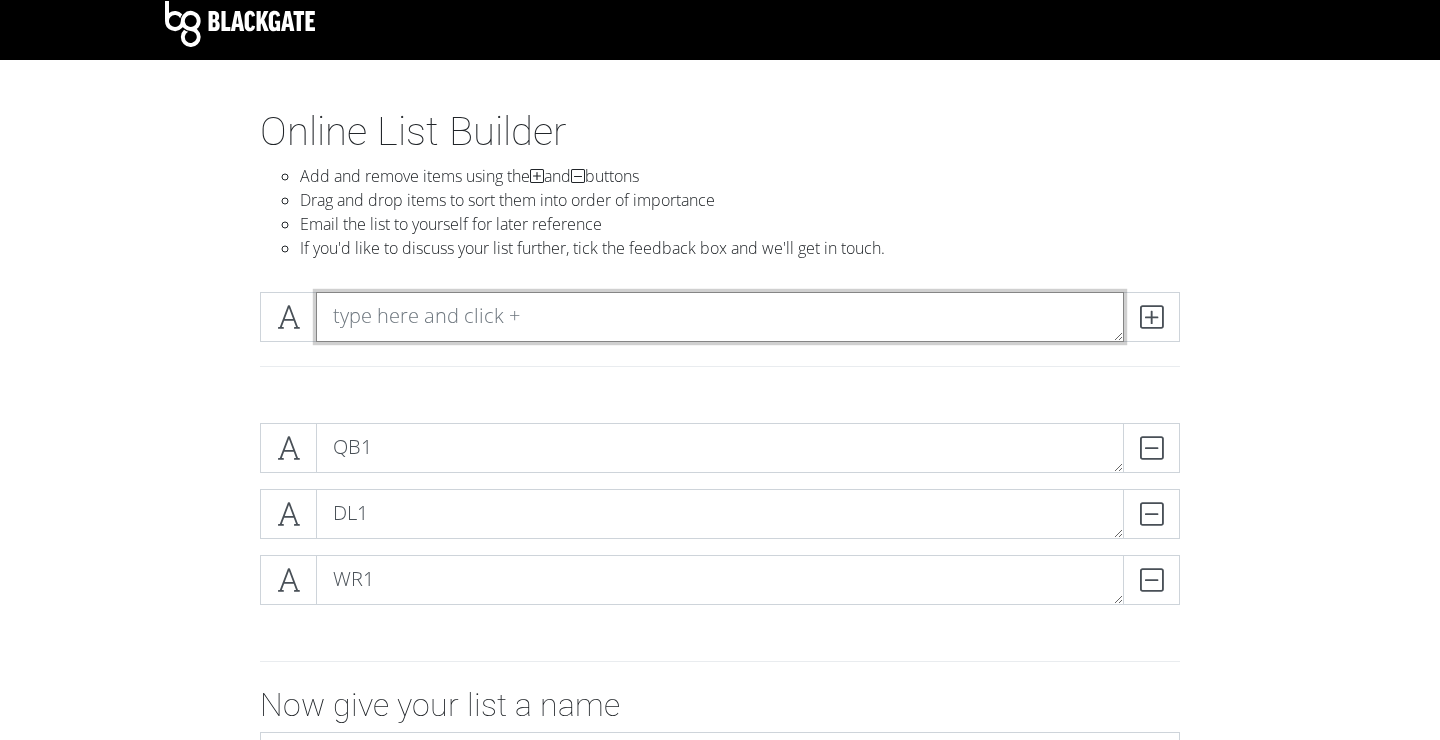 click at bounding box center [720, 317] 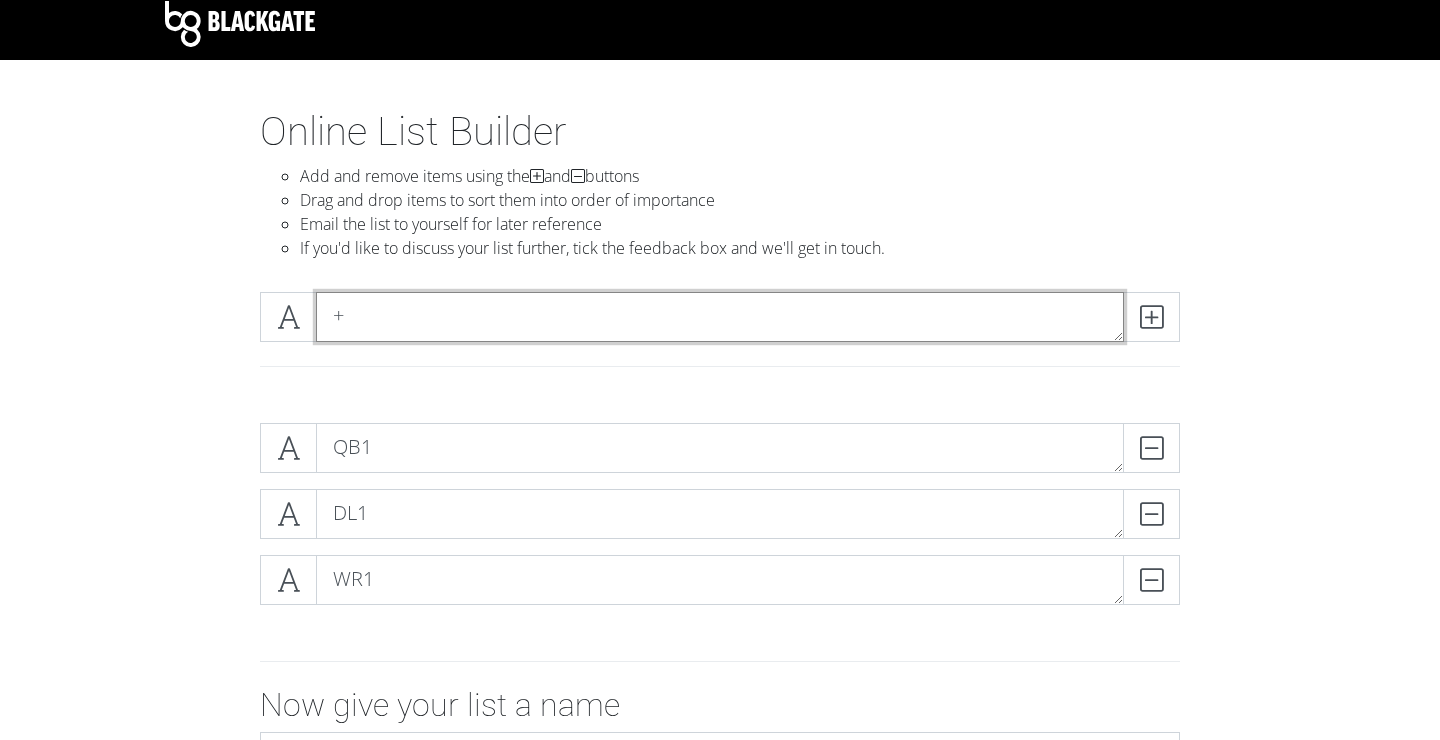 paste on "O" 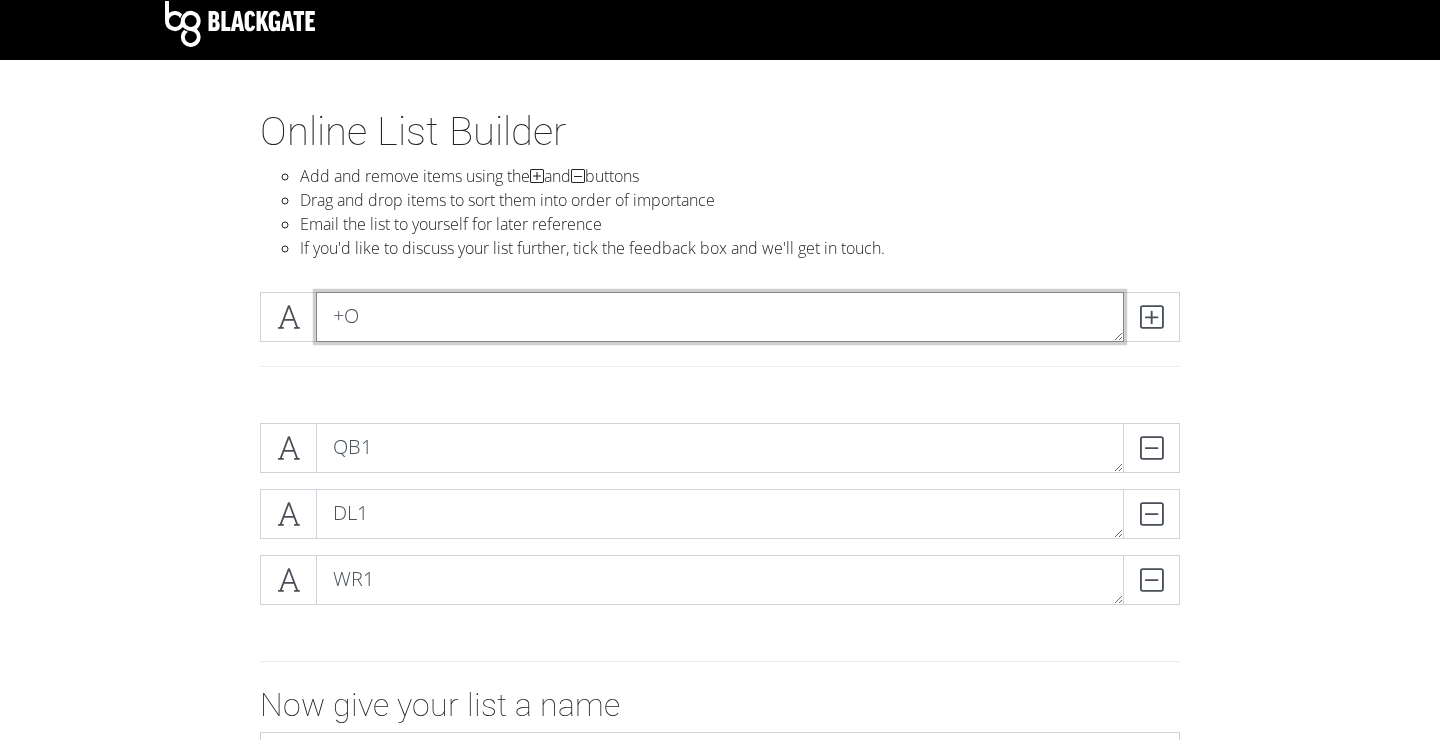 type on "+" 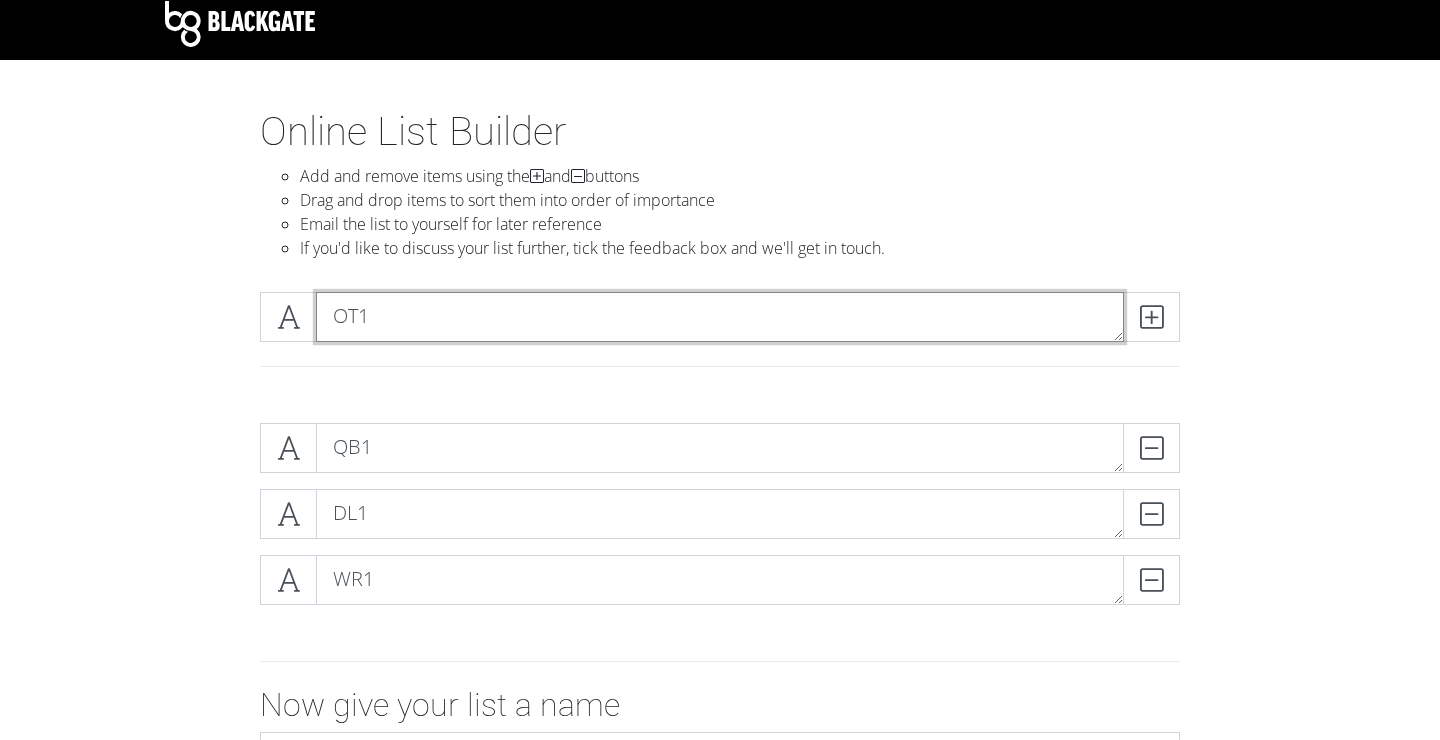 type on "OT1" 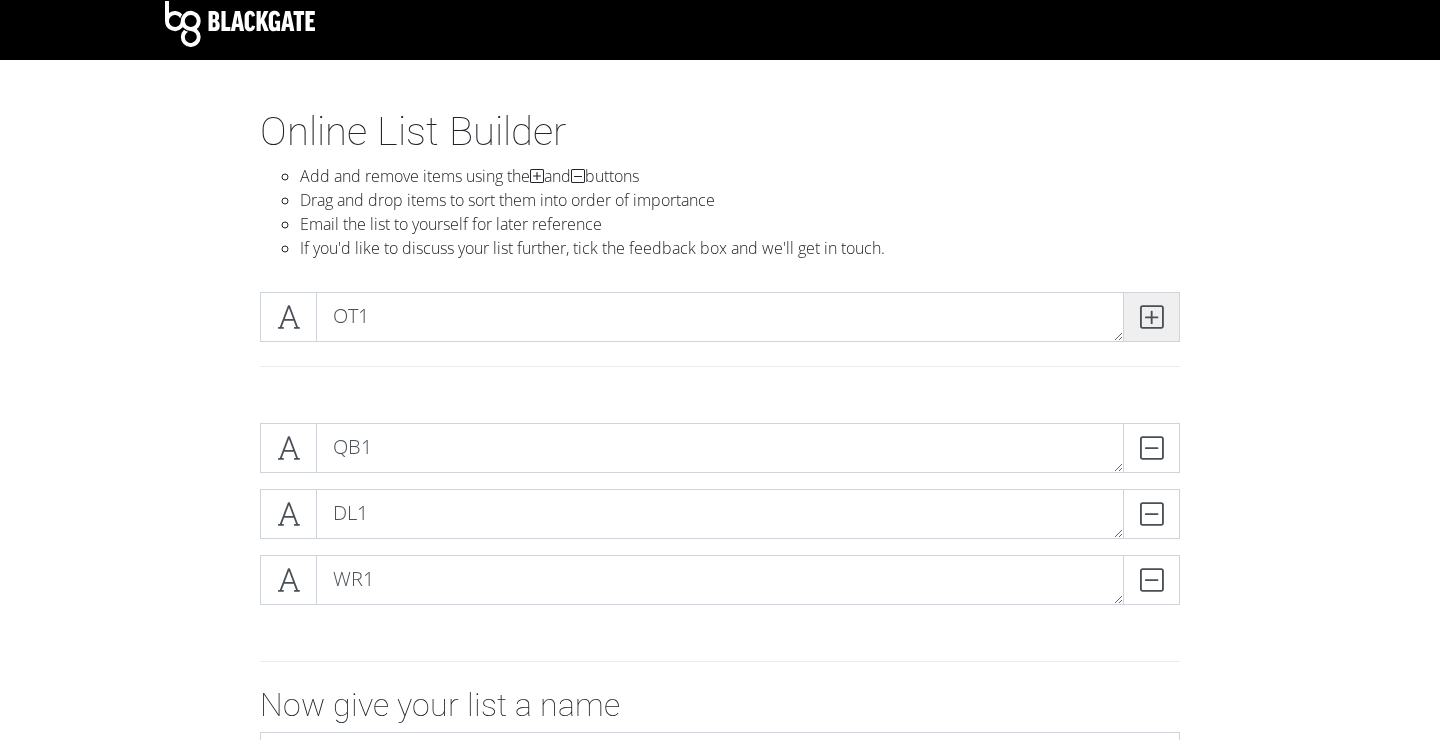 click at bounding box center [1151, 317] 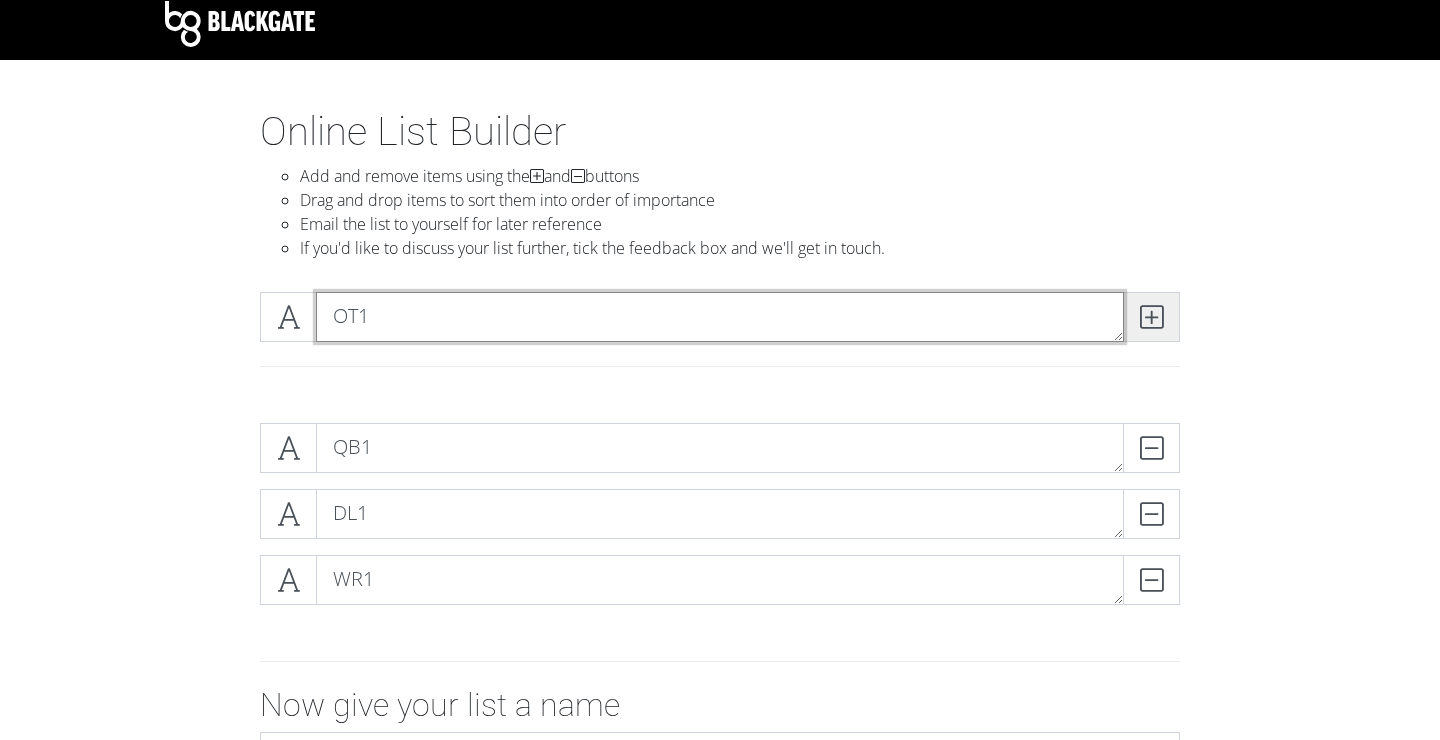 type 